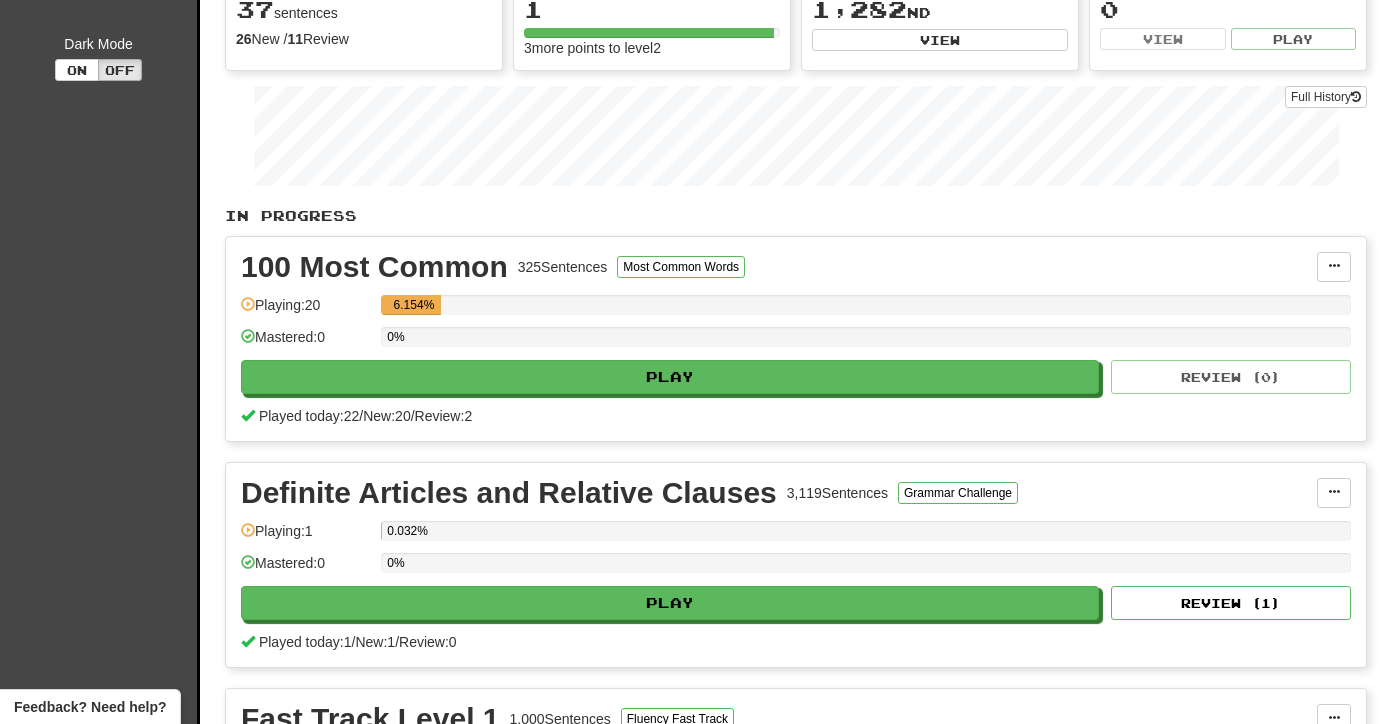 scroll, scrollTop: 229, scrollLeft: 0, axis: vertical 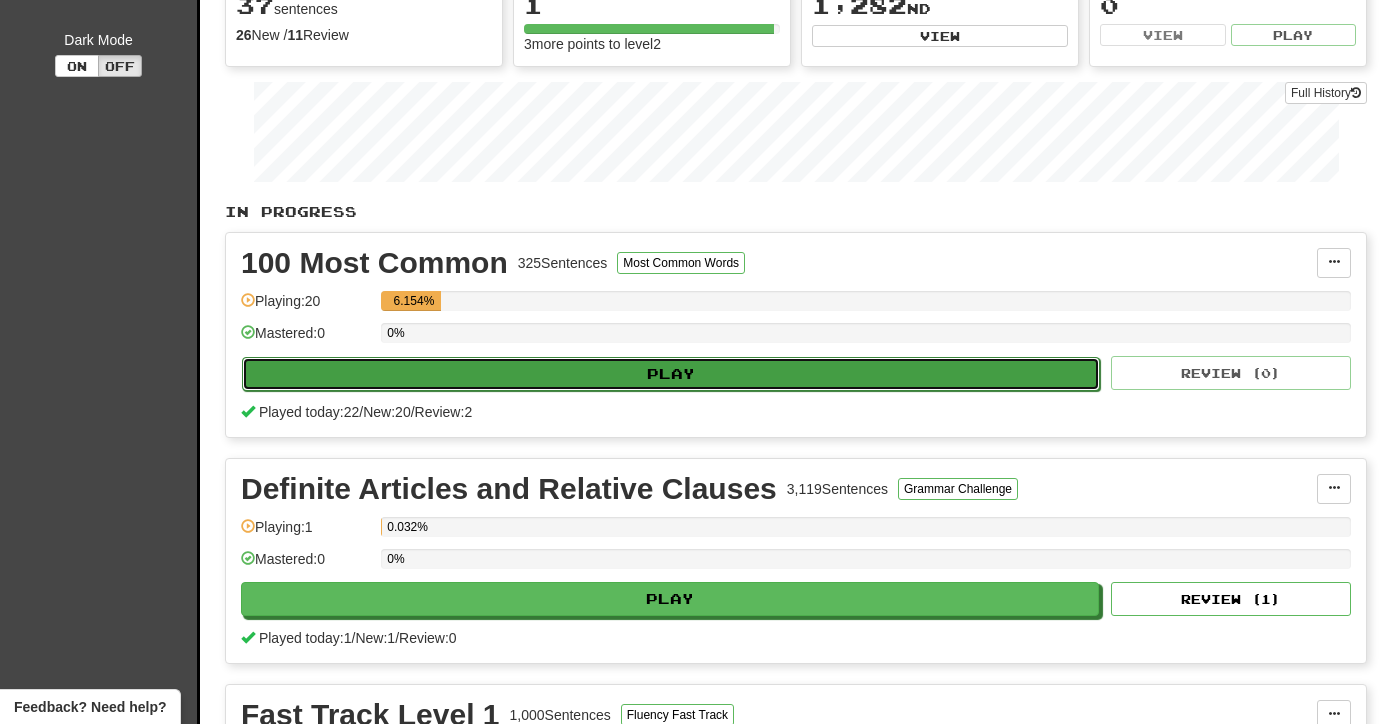 click on "Play" at bounding box center (671, 374) 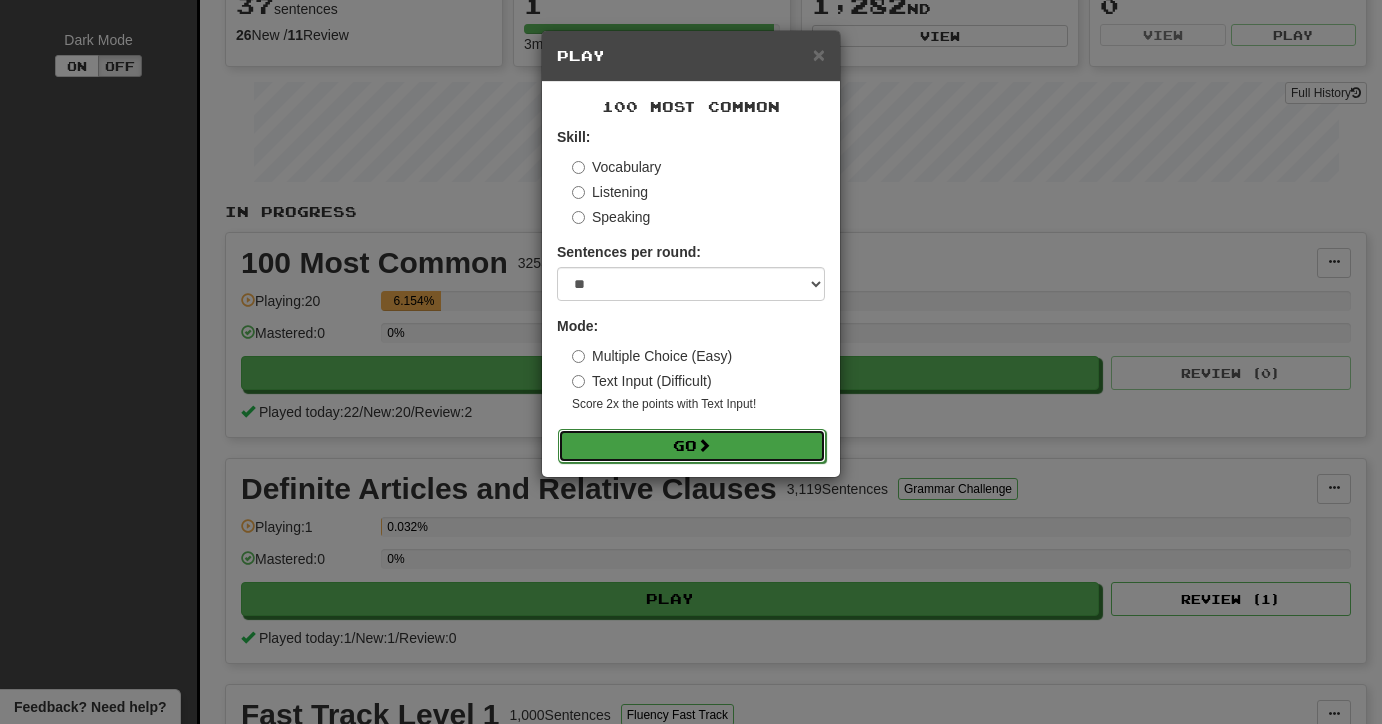 click on "Go" at bounding box center (692, 446) 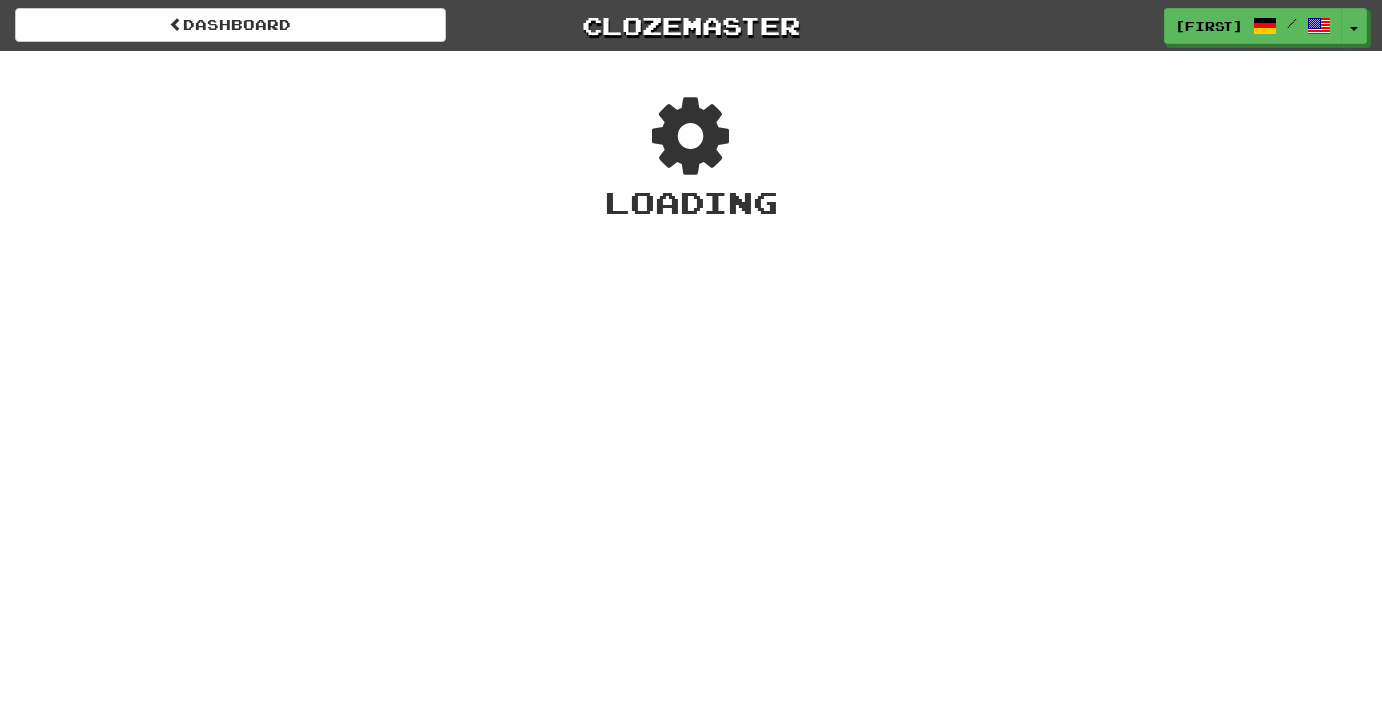 scroll, scrollTop: 0, scrollLeft: 0, axis: both 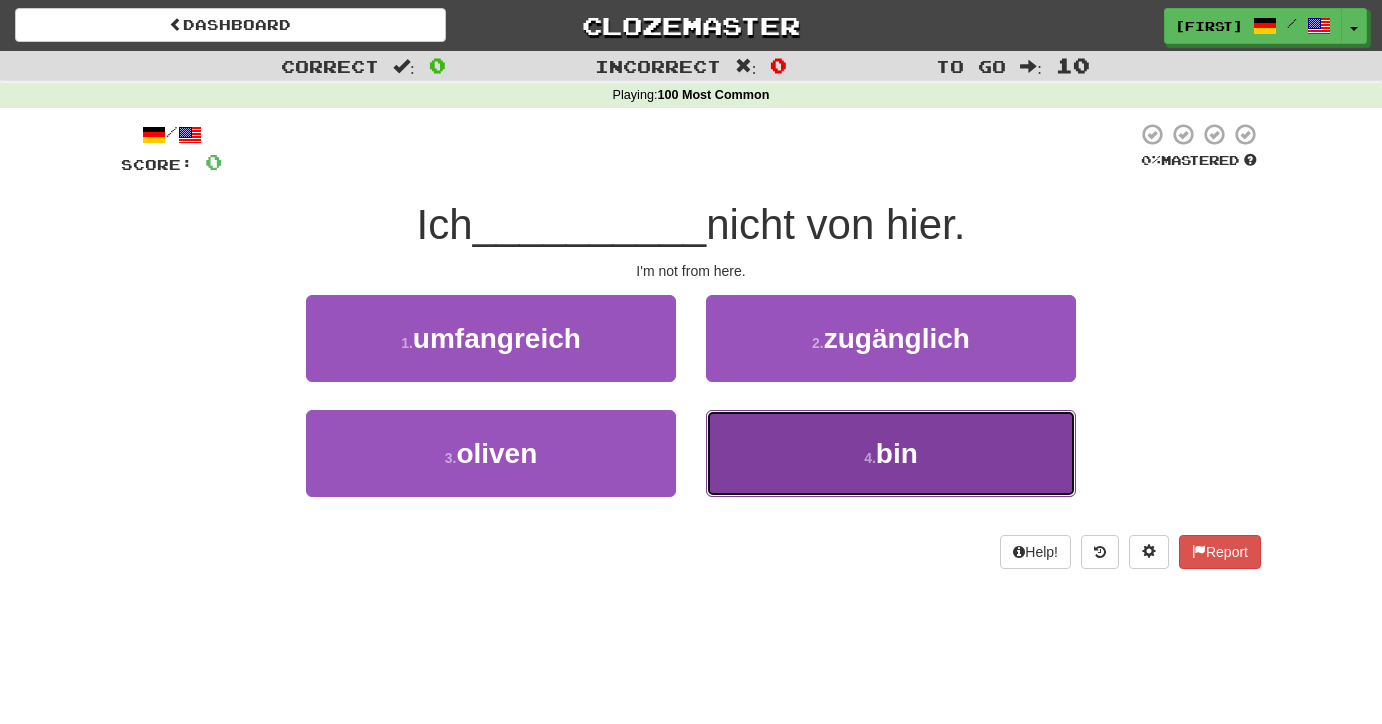 click on "bin" at bounding box center (897, 453) 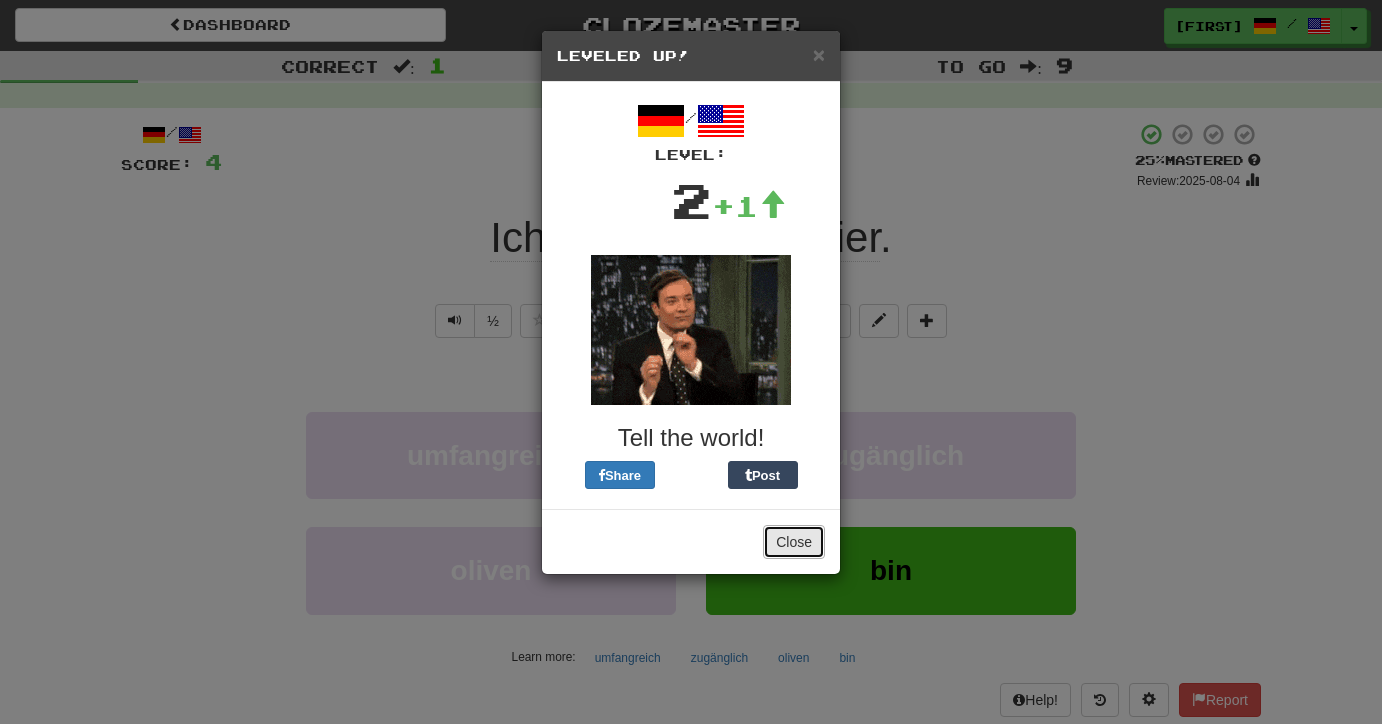 click on "Close" at bounding box center (794, 542) 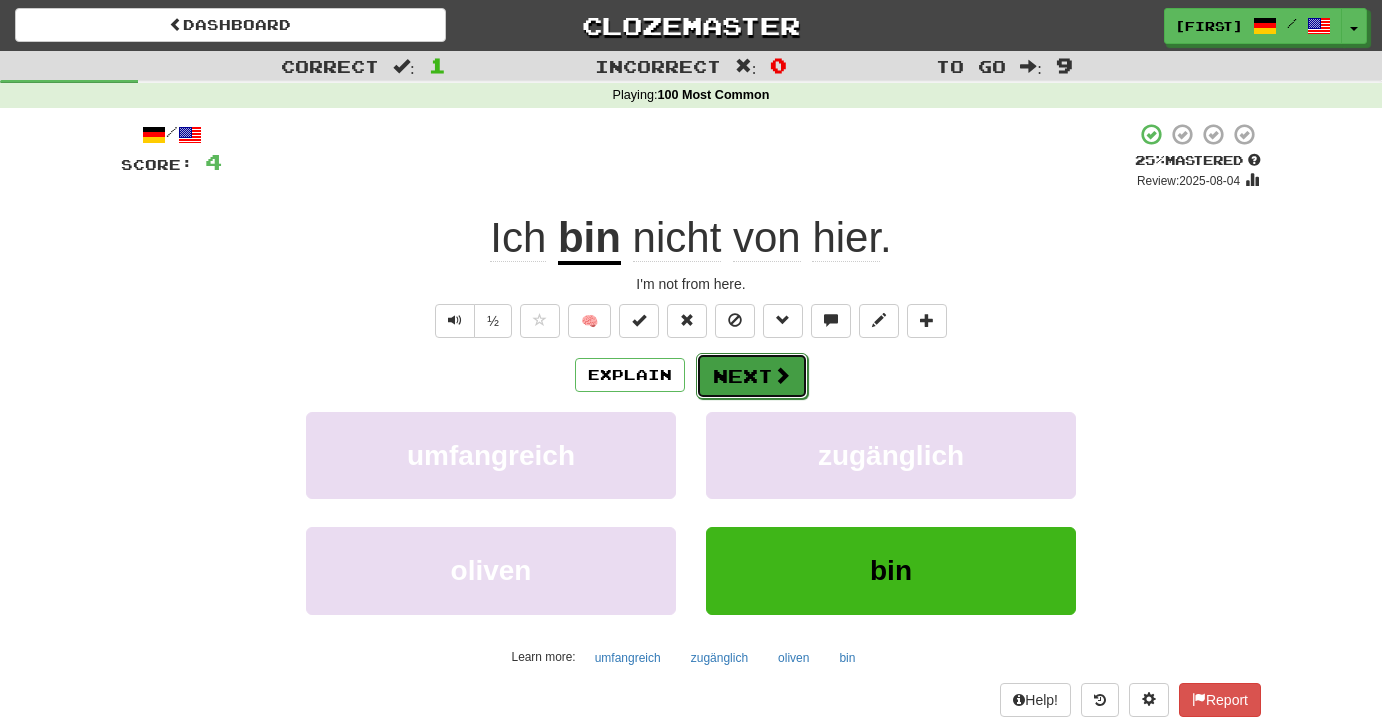 click on "Next" at bounding box center (752, 376) 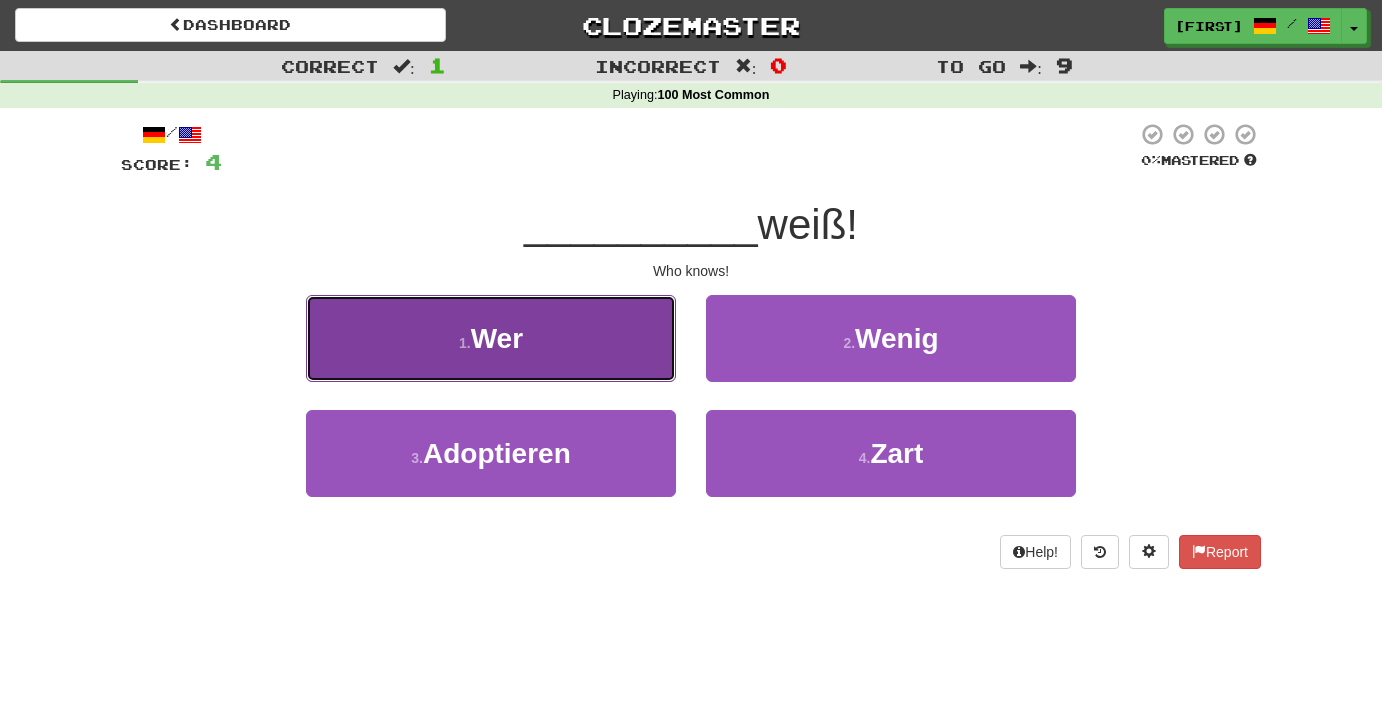click on "1 .  Wer" at bounding box center [491, 338] 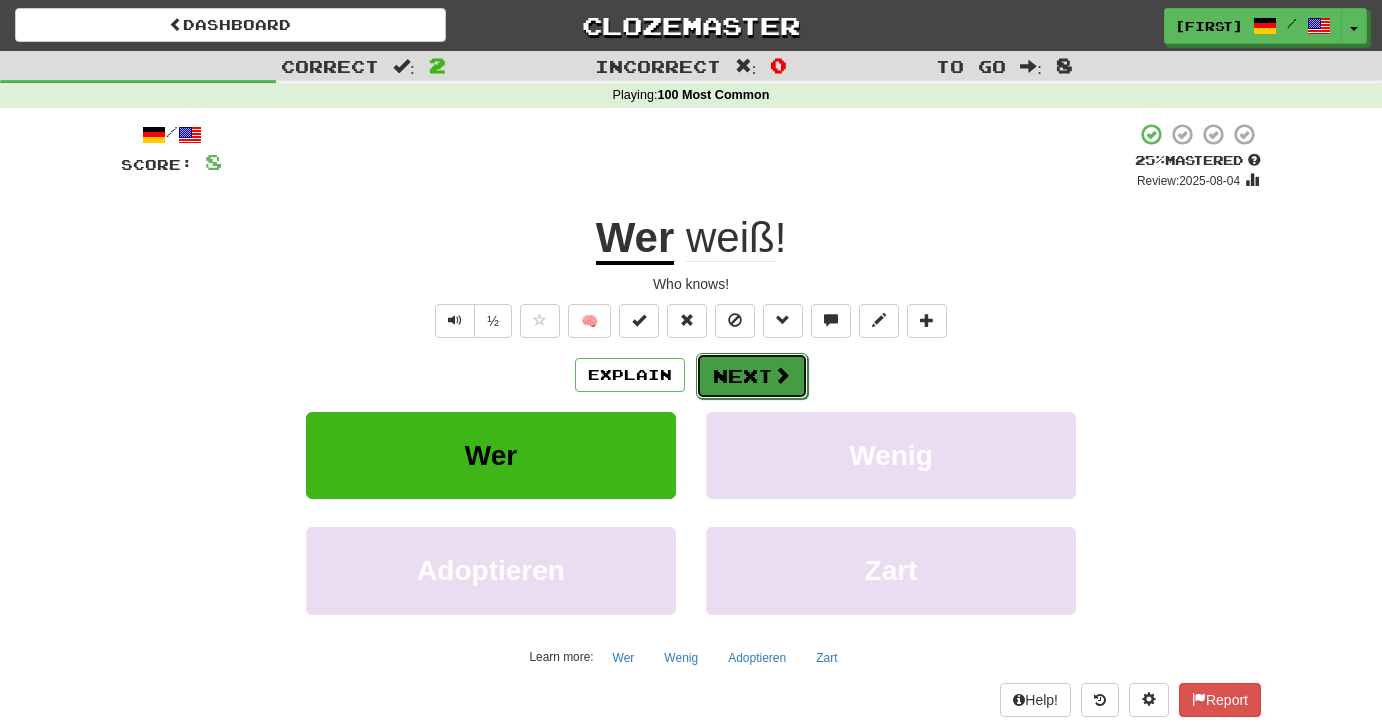 click on "Next" at bounding box center [752, 376] 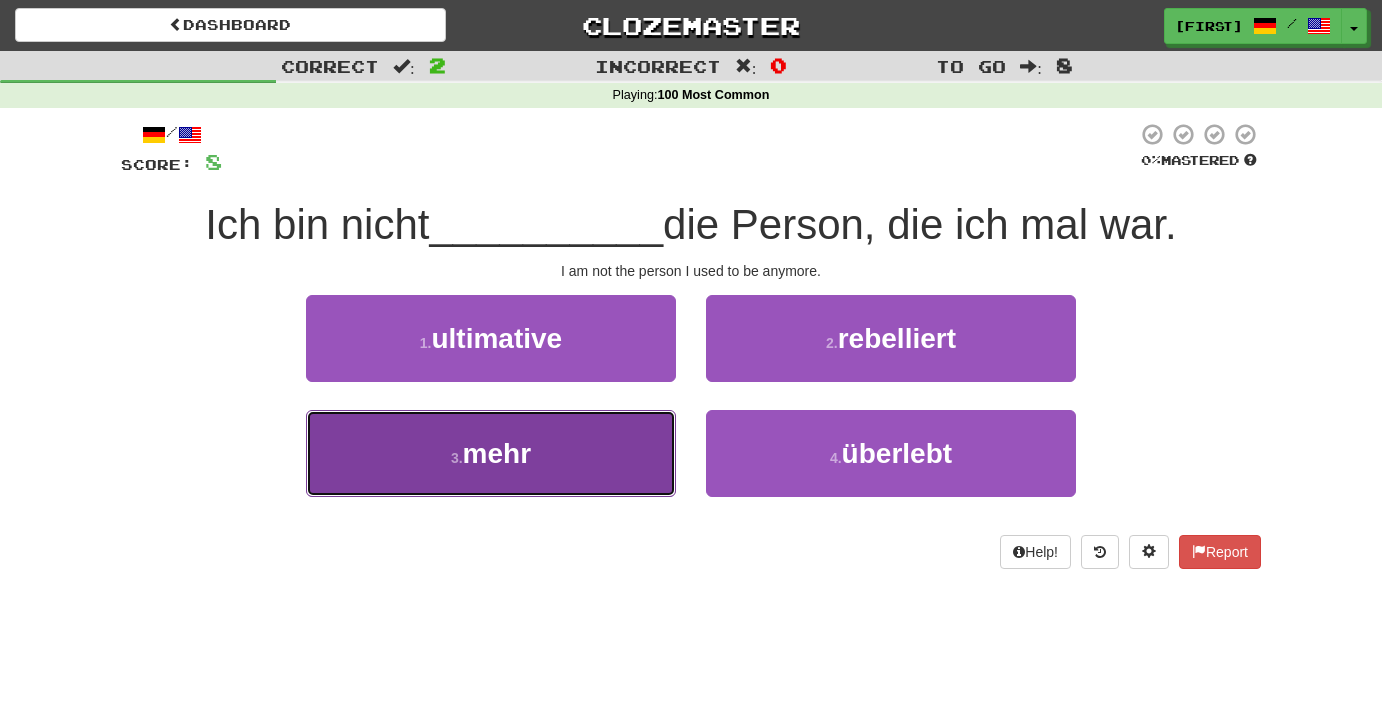 click on "3 .  mehr" at bounding box center (491, 453) 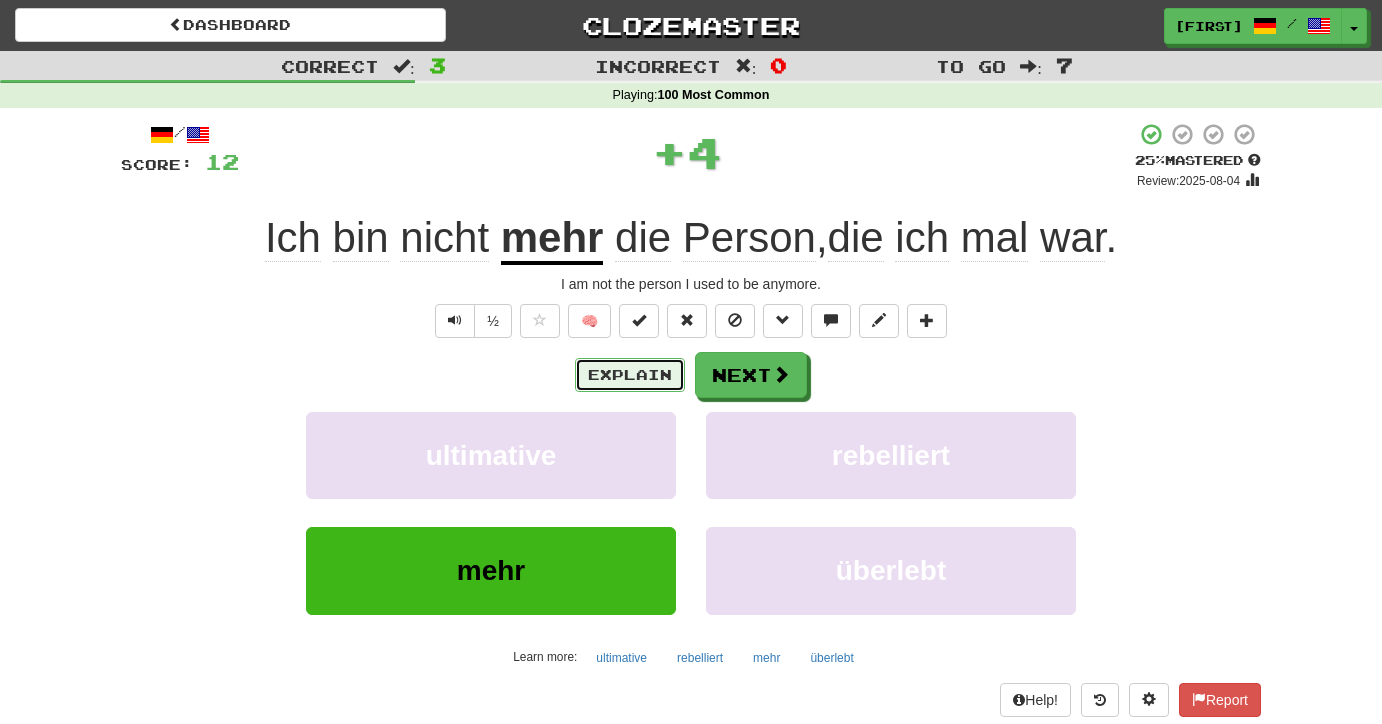 click on "Explain" at bounding box center (630, 375) 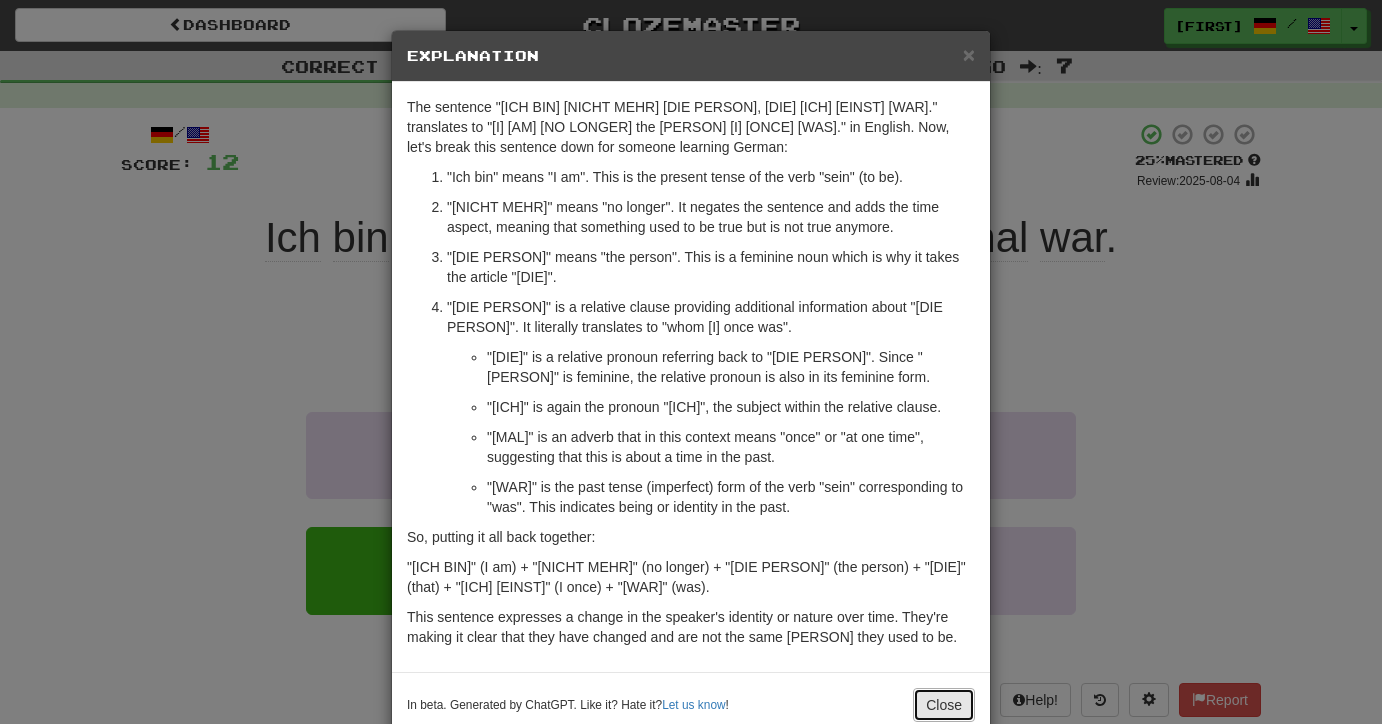 click on "Close" at bounding box center [944, 705] 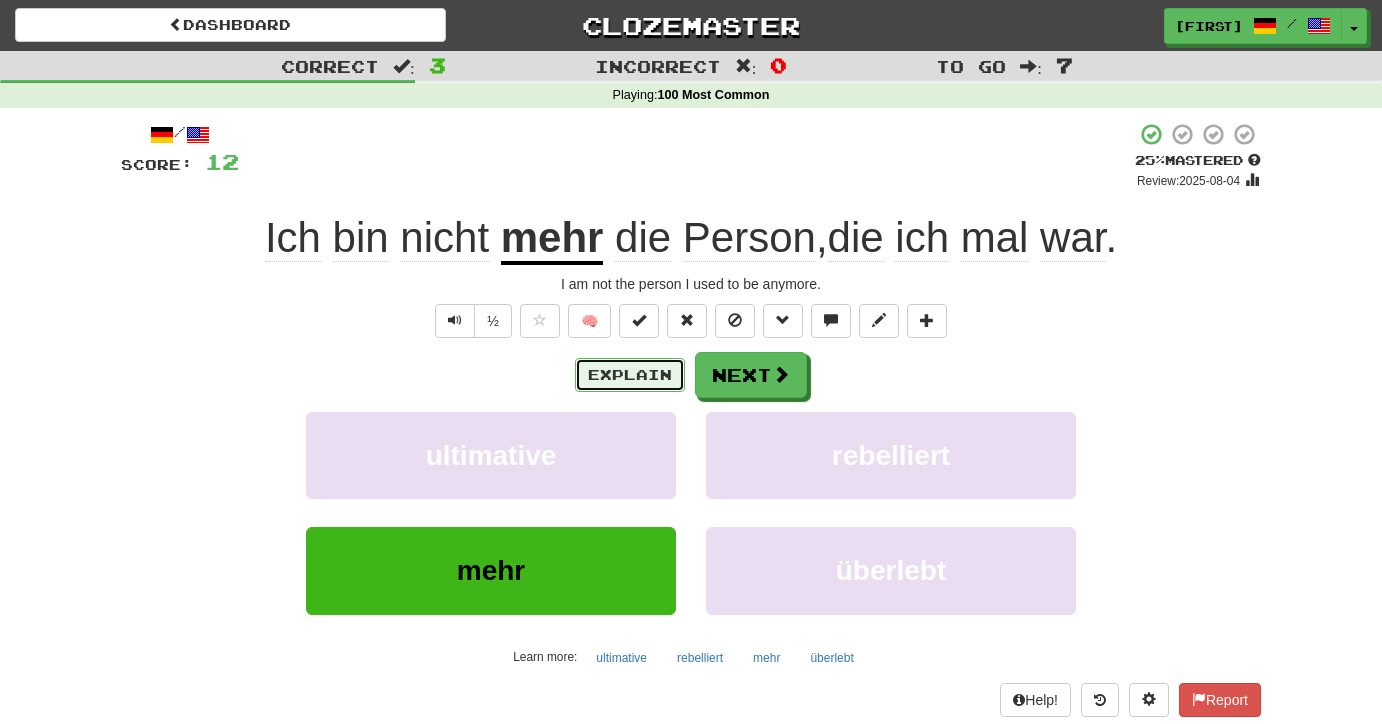 click on "Explain" at bounding box center [630, 375] 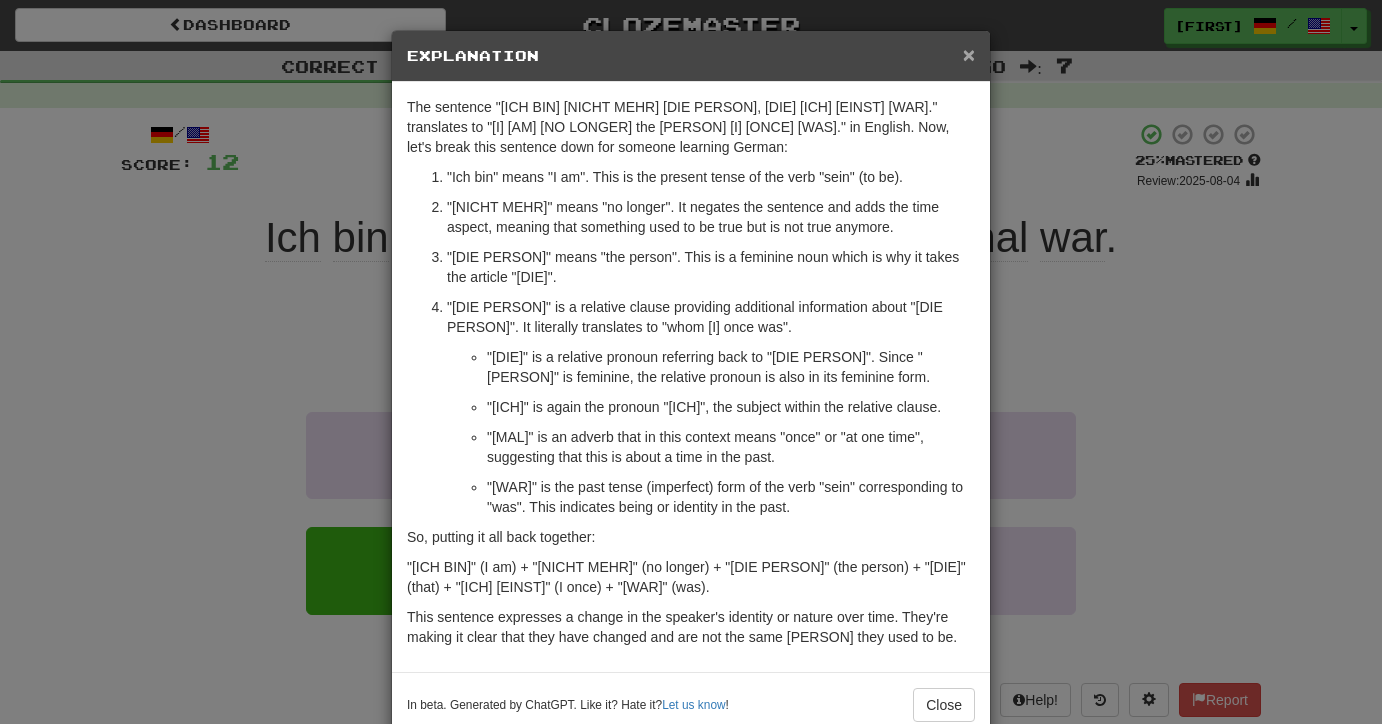 click on "×" at bounding box center [969, 54] 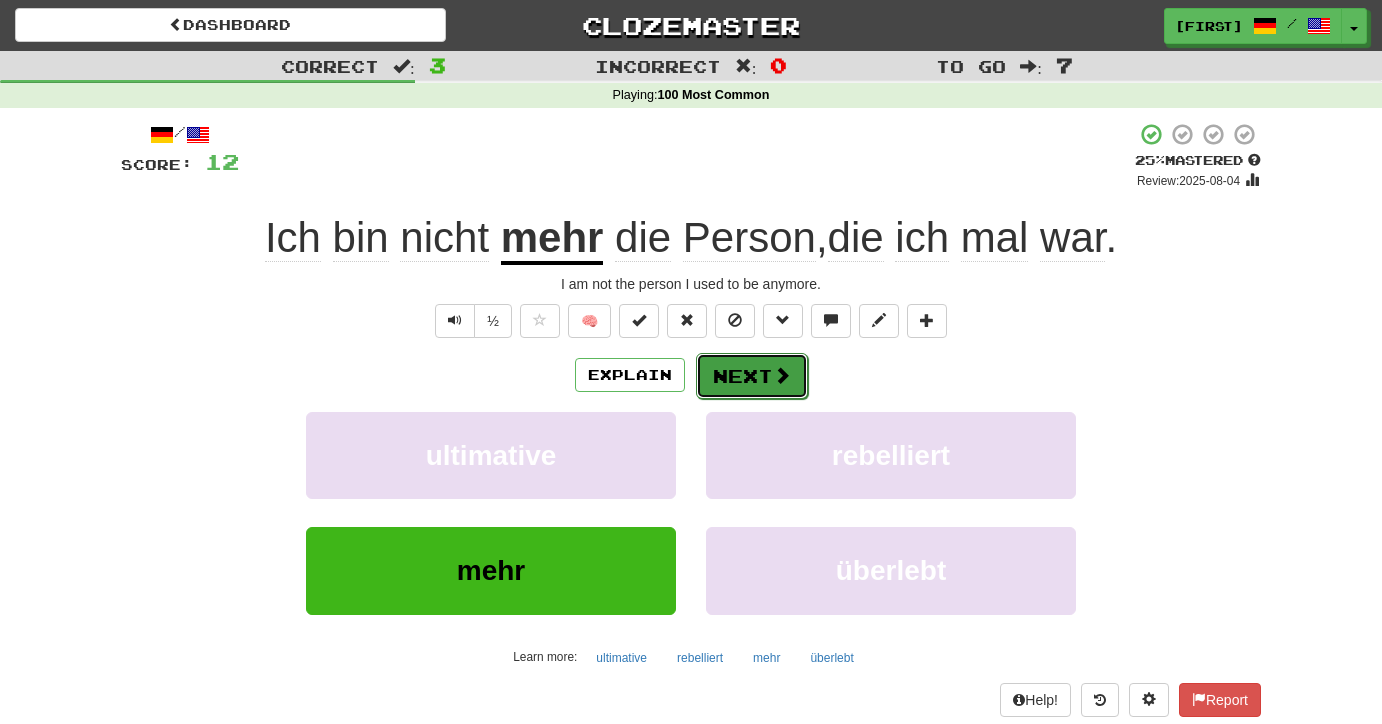 click on "Next" at bounding box center (752, 376) 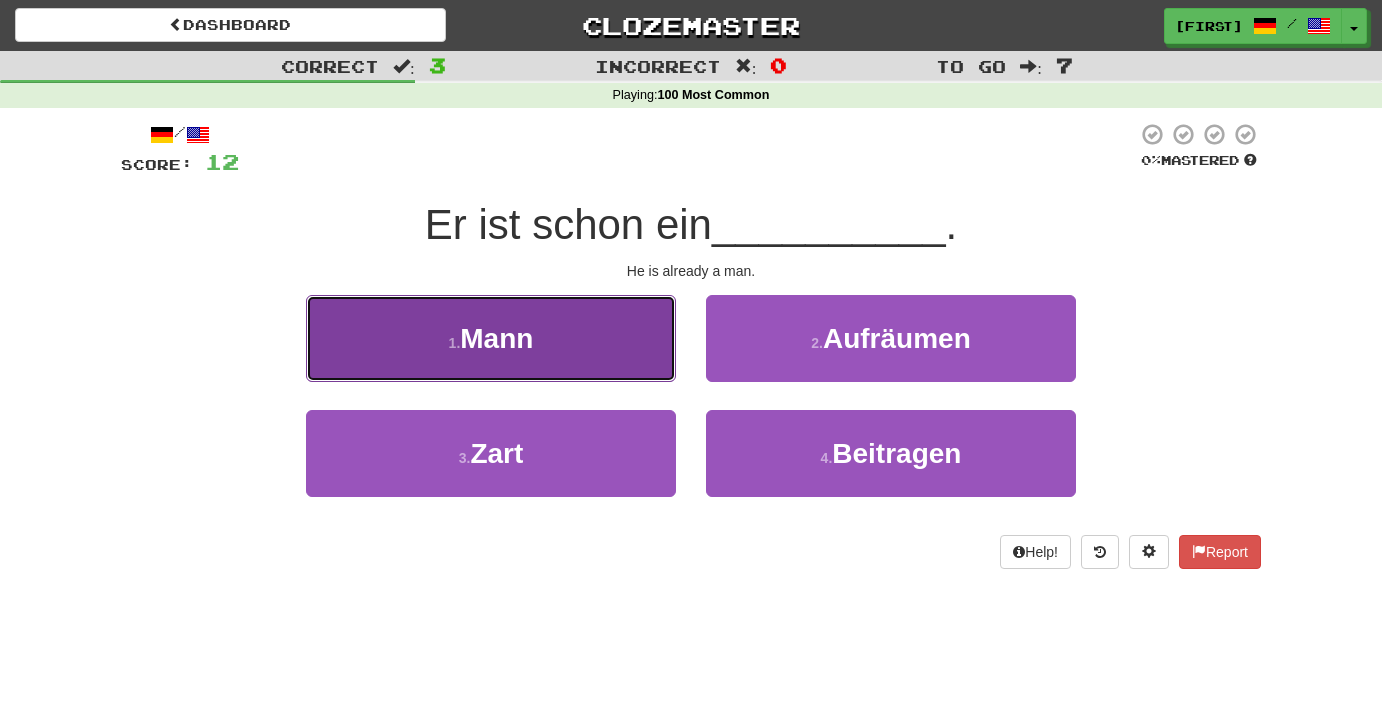 click on "1 .  Mann" at bounding box center [491, 338] 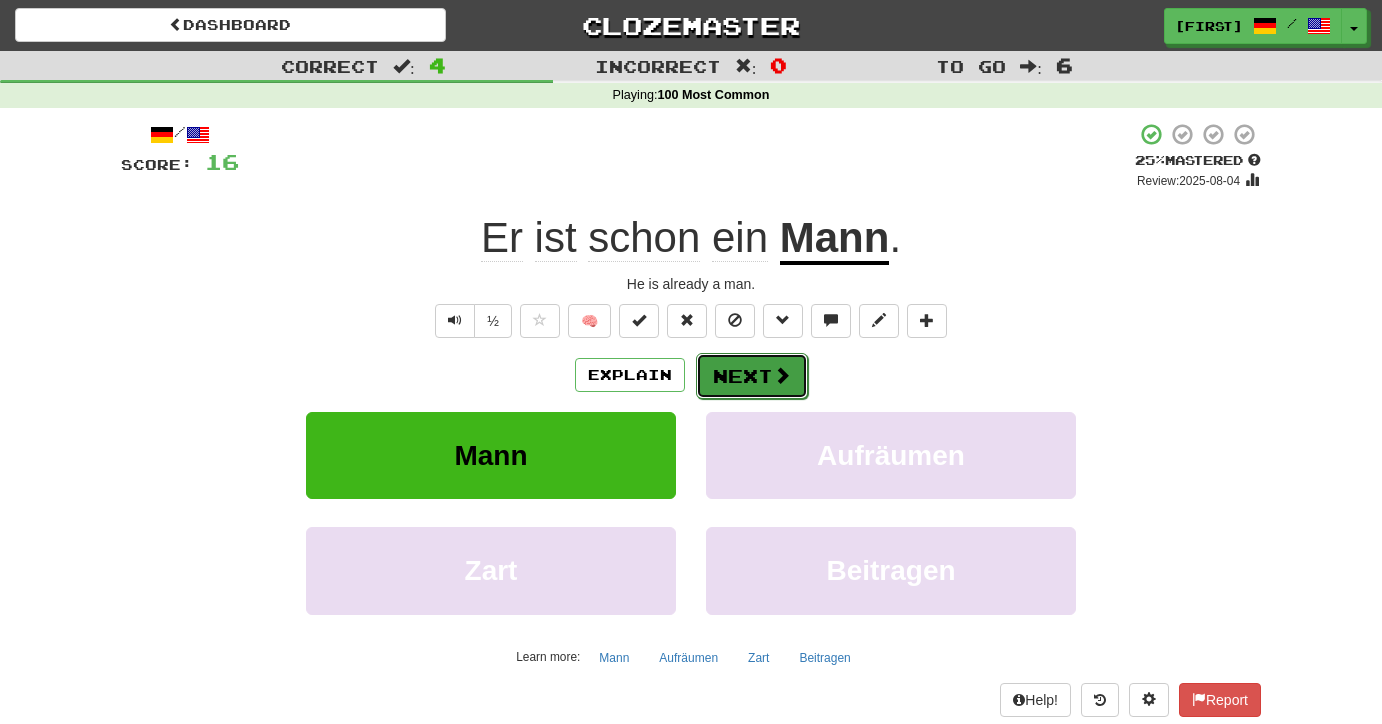 click at bounding box center [782, 375] 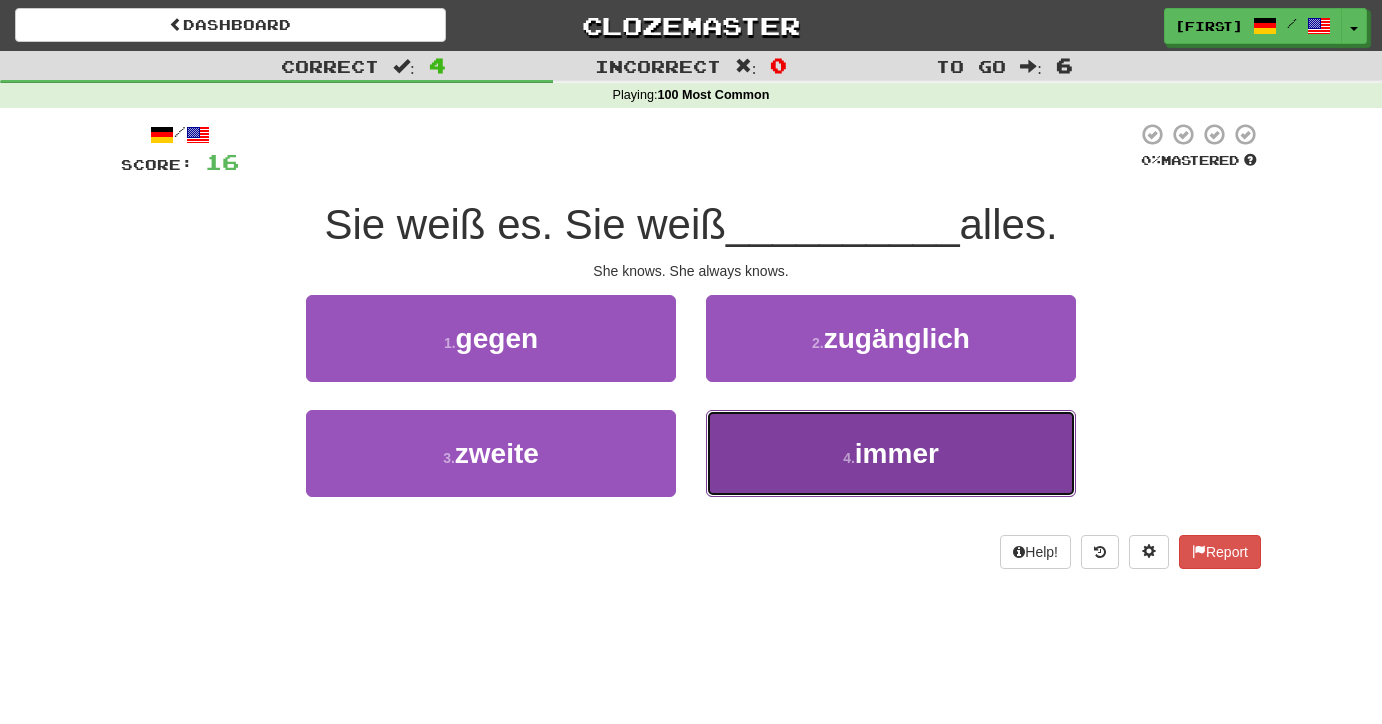 click on "4 .  immer" at bounding box center (891, 453) 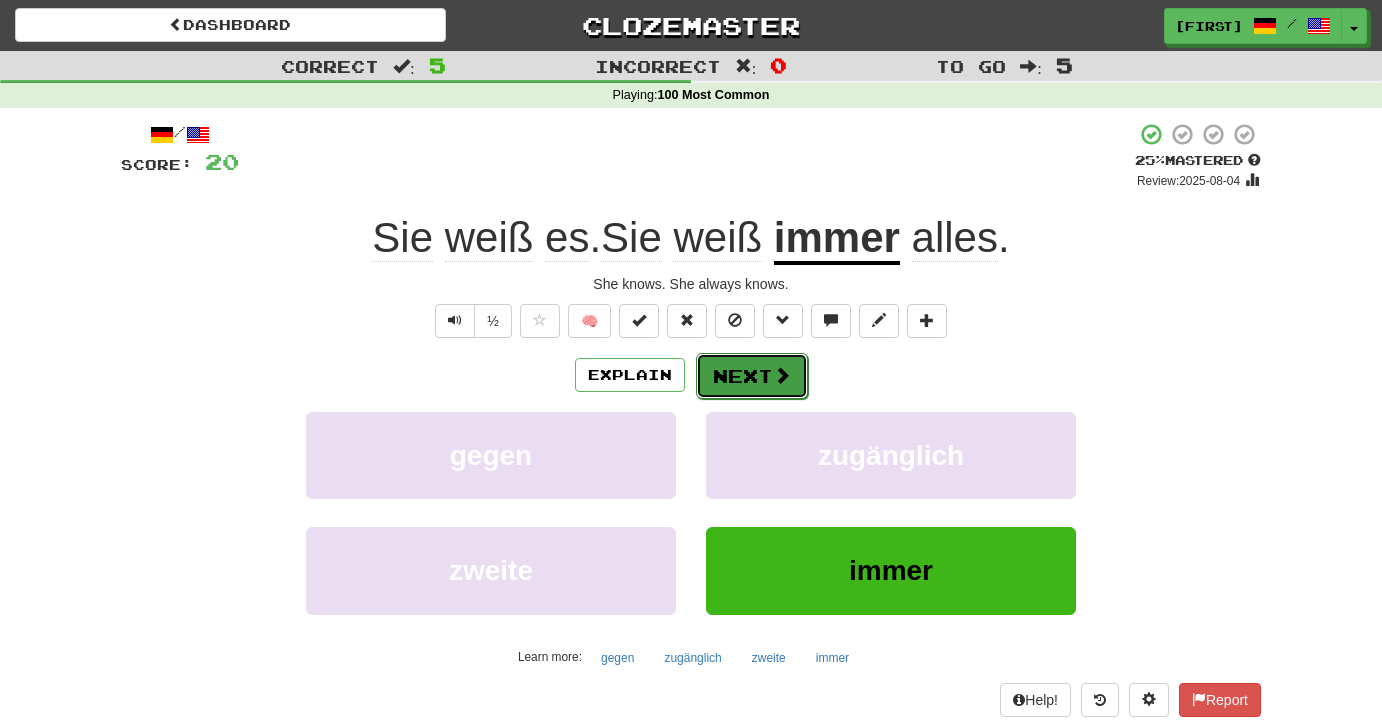 click at bounding box center [782, 375] 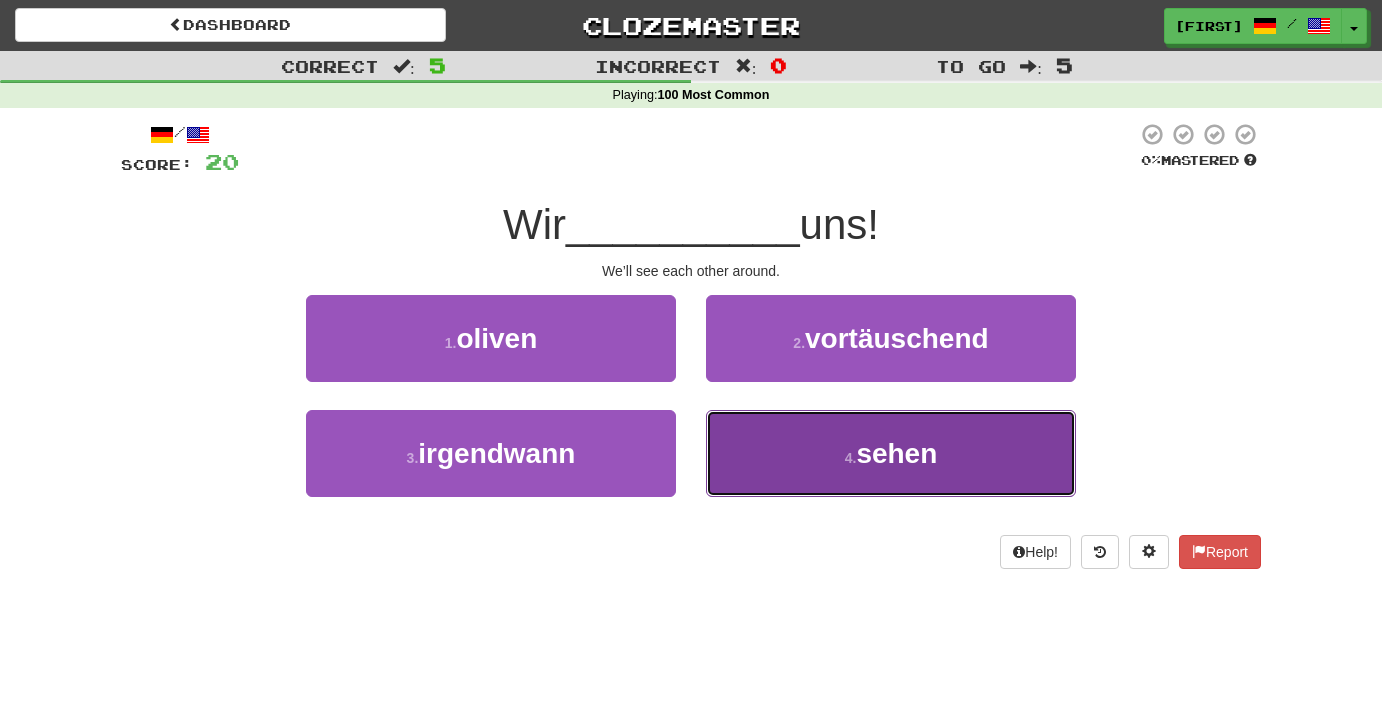 click on "sehen" at bounding box center [896, 453] 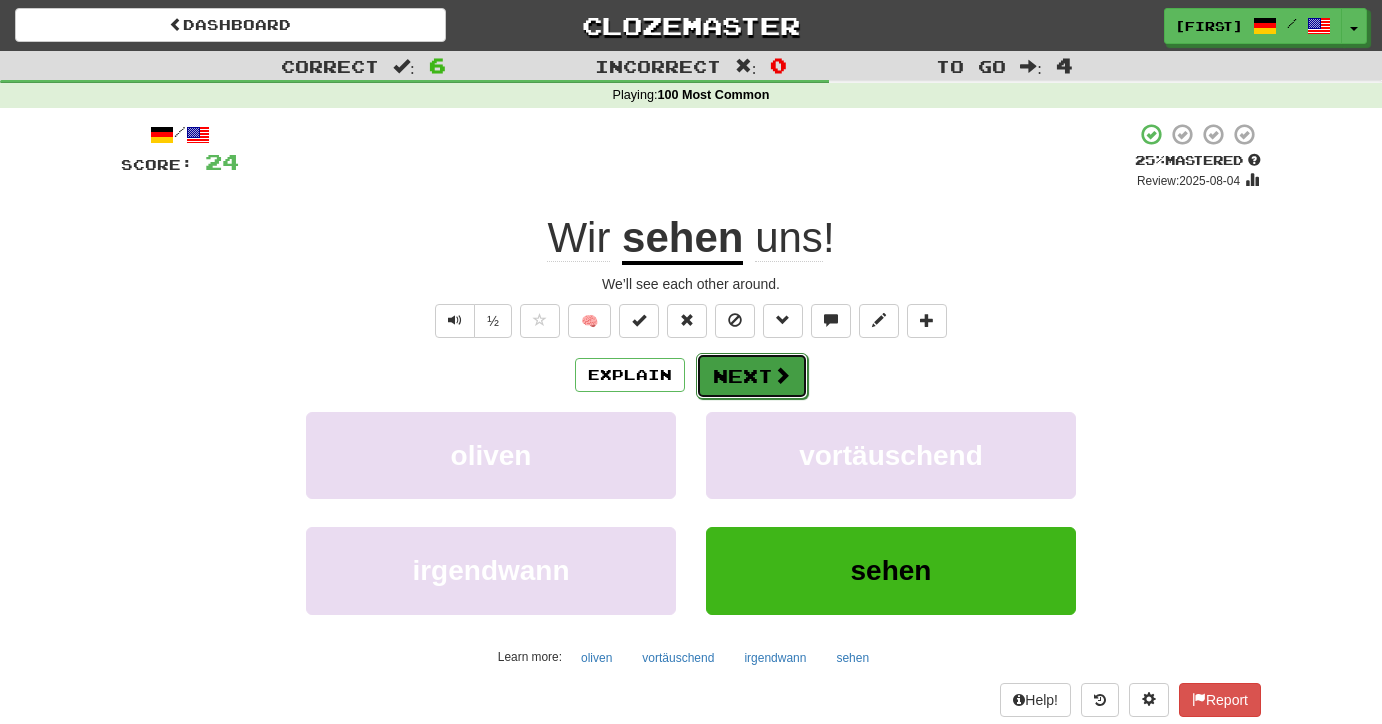 click at bounding box center (782, 375) 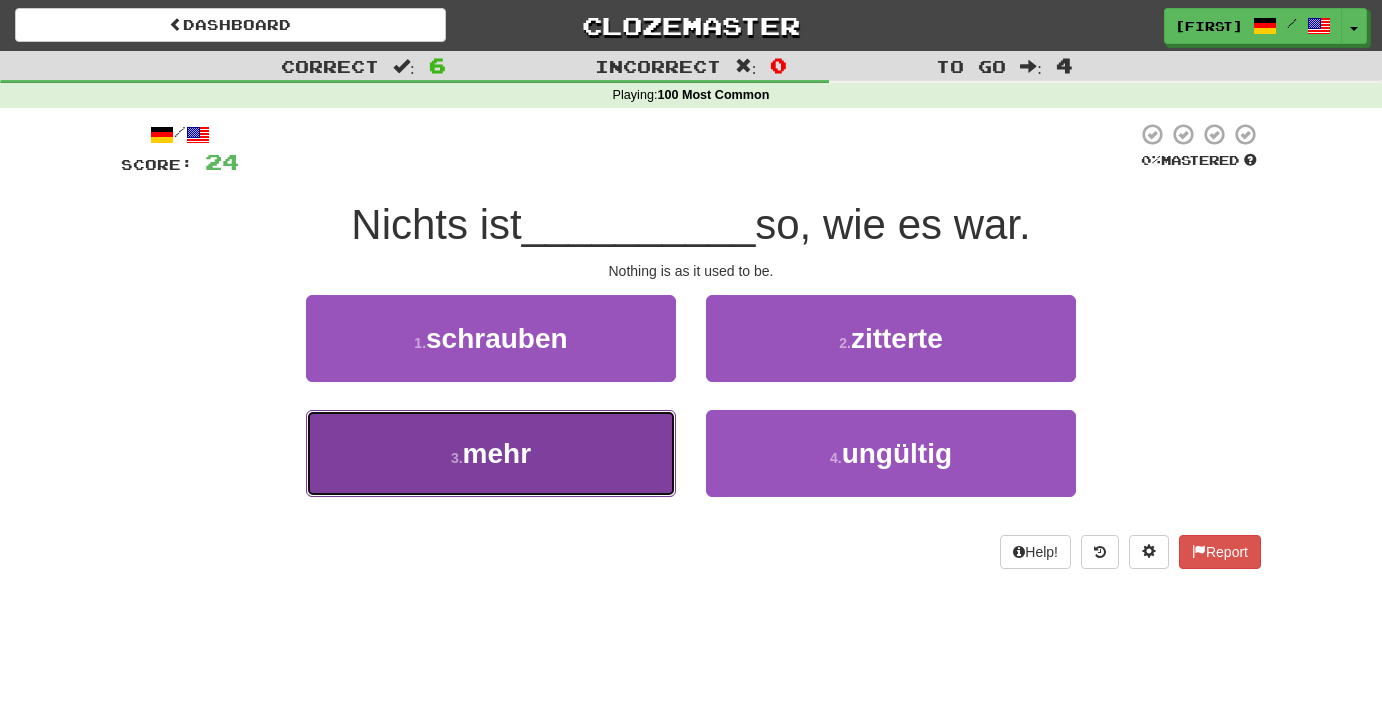 click on "3 .  mehr" at bounding box center (491, 453) 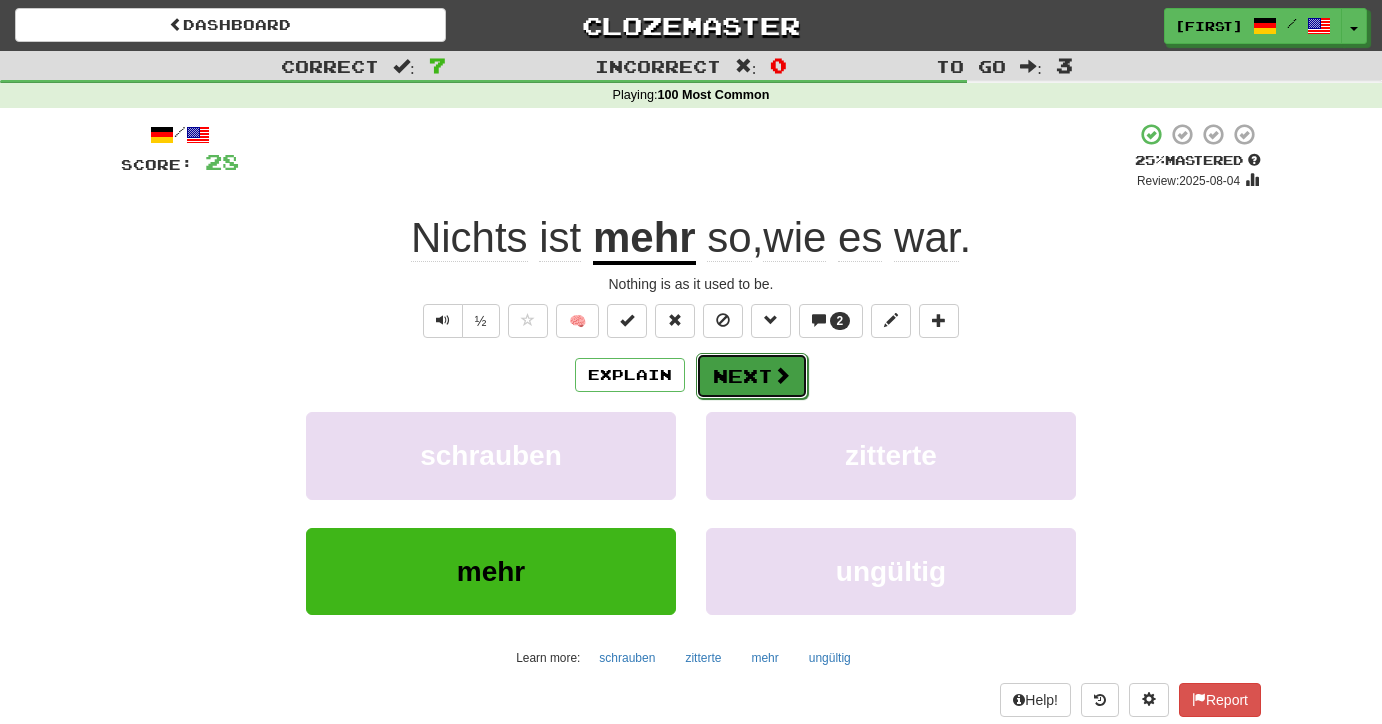 click on "Next" at bounding box center (752, 376) 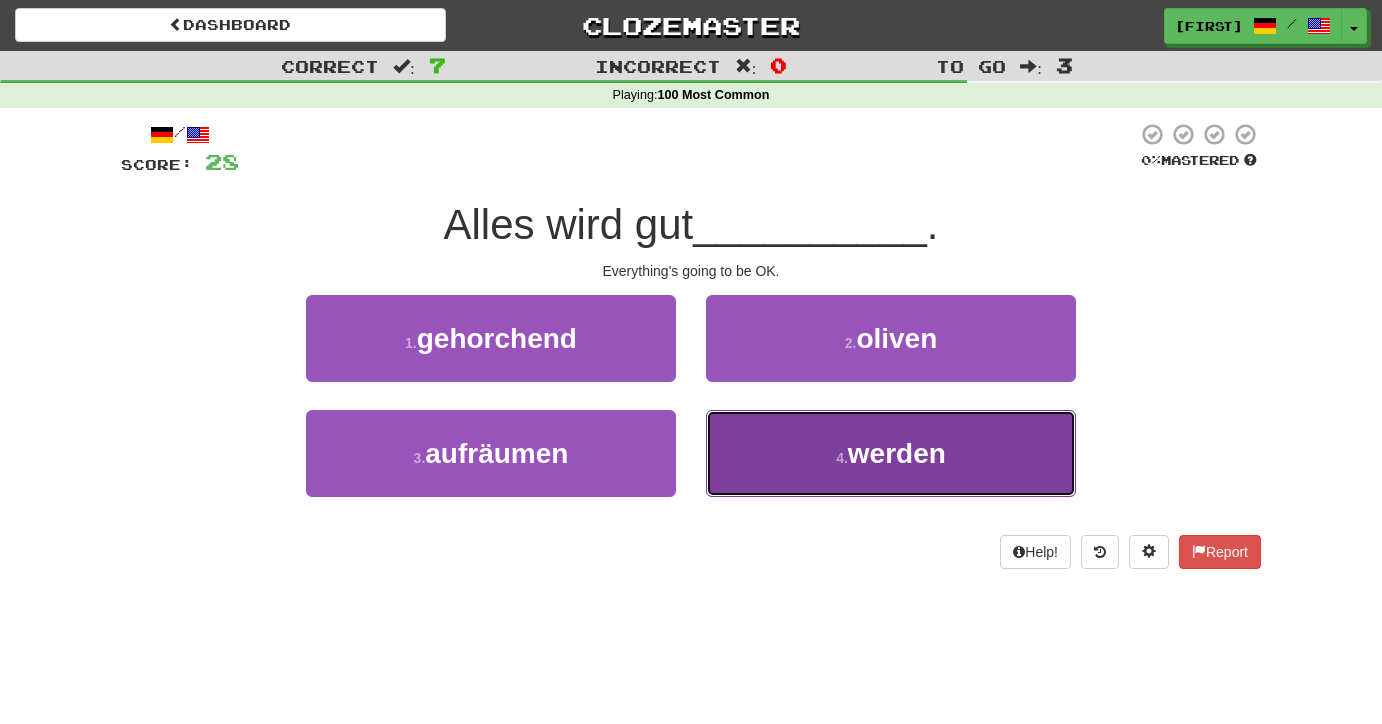 click on "werden" at bounding box center [897, 453] 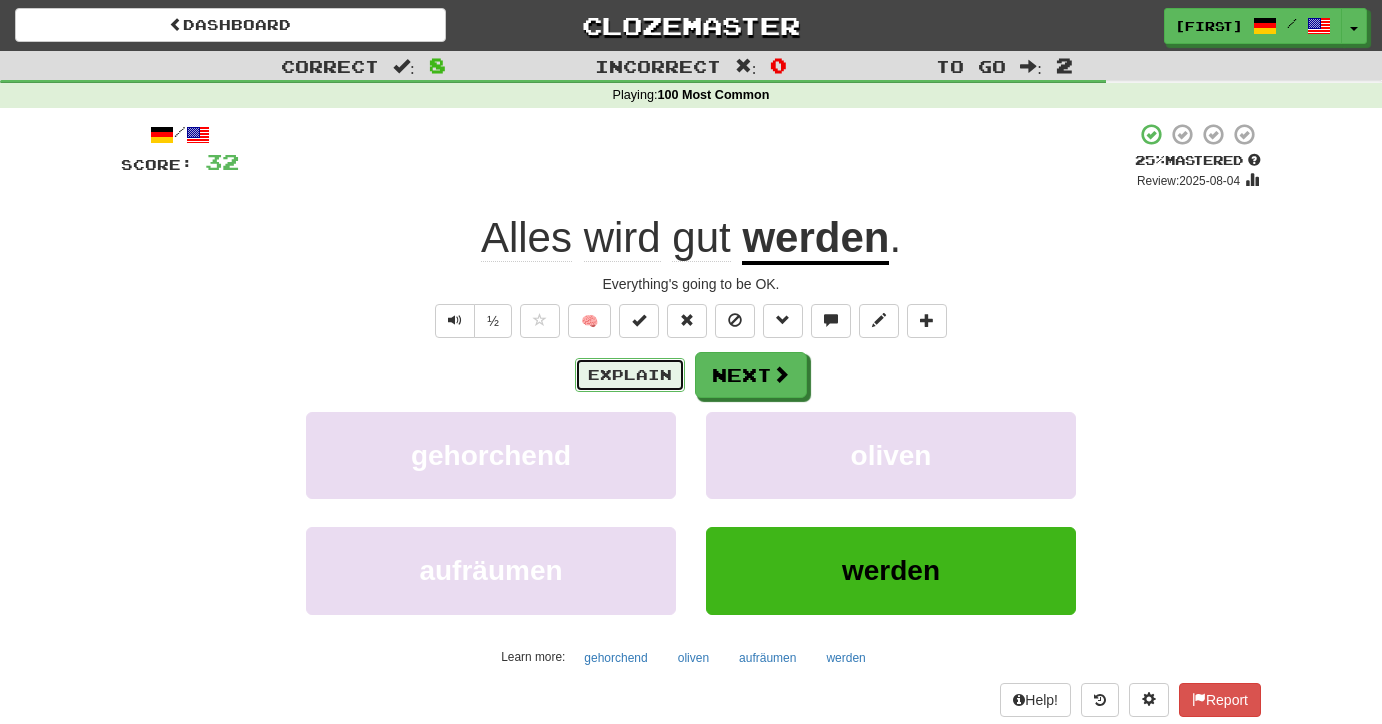 click on "Explain" at bounding box center (630, 375) 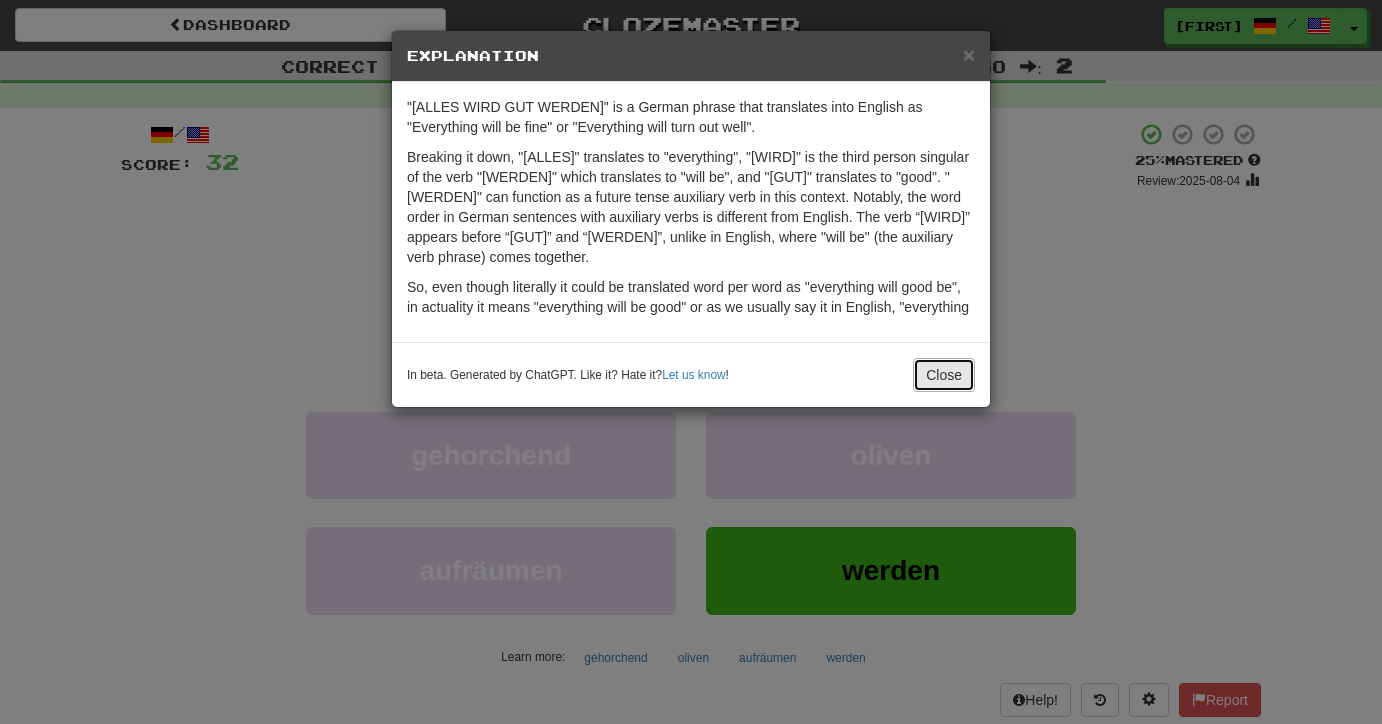 click on "Close" at bounding box center (944, 375) 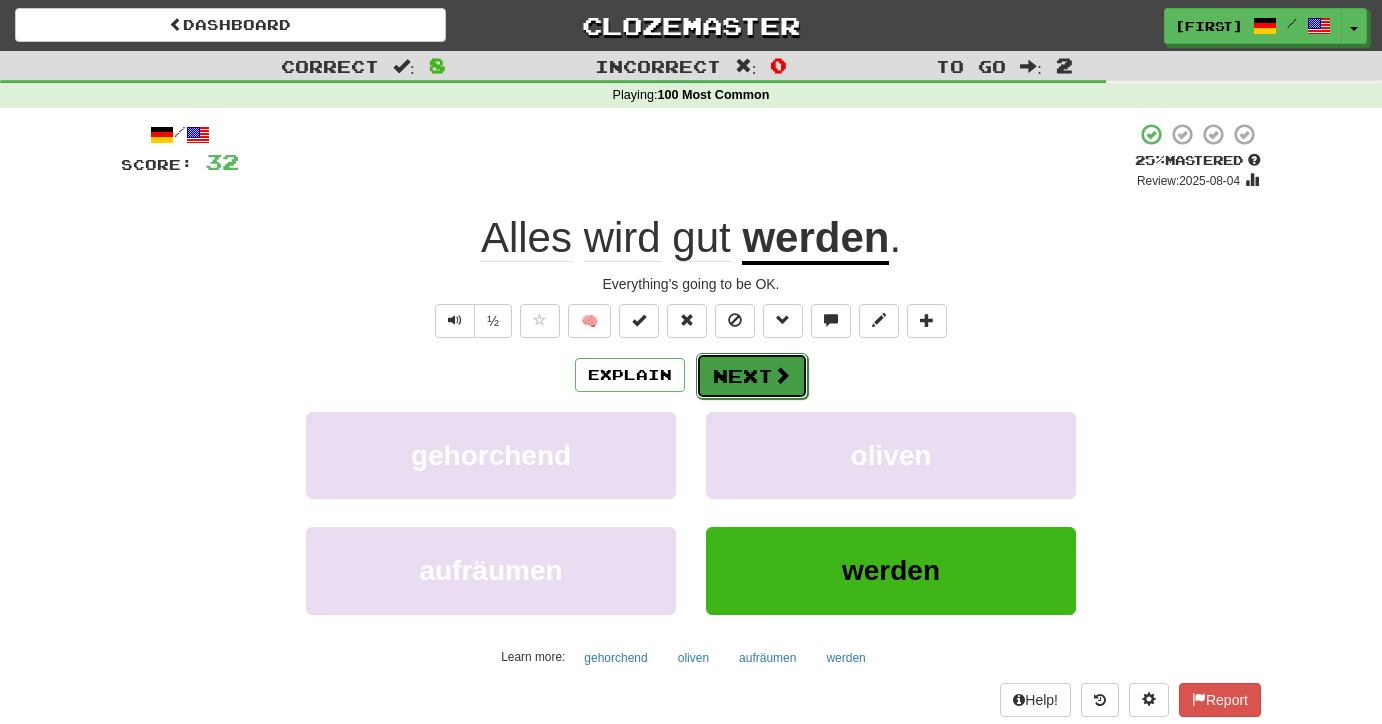 click on "Next" at bounding box center (752, 376) 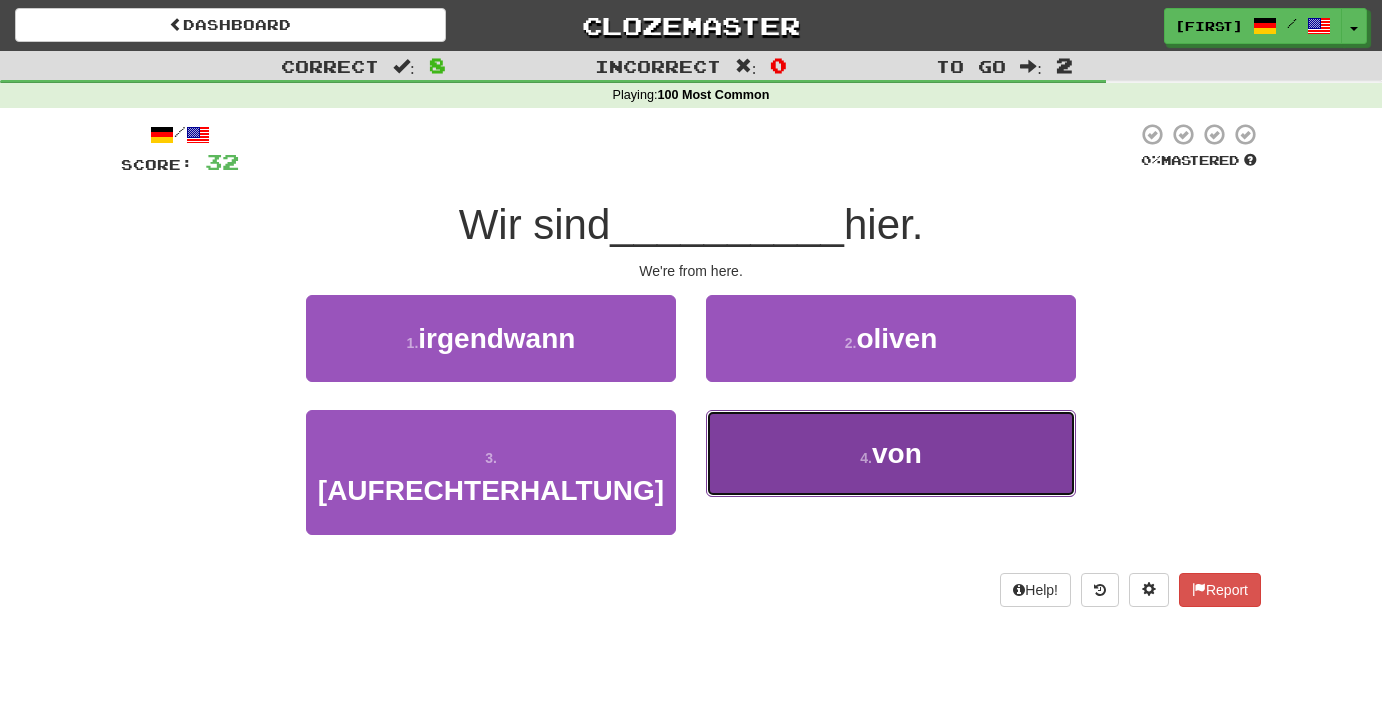 click on "4 .  von" at bounding box center (891, 453) 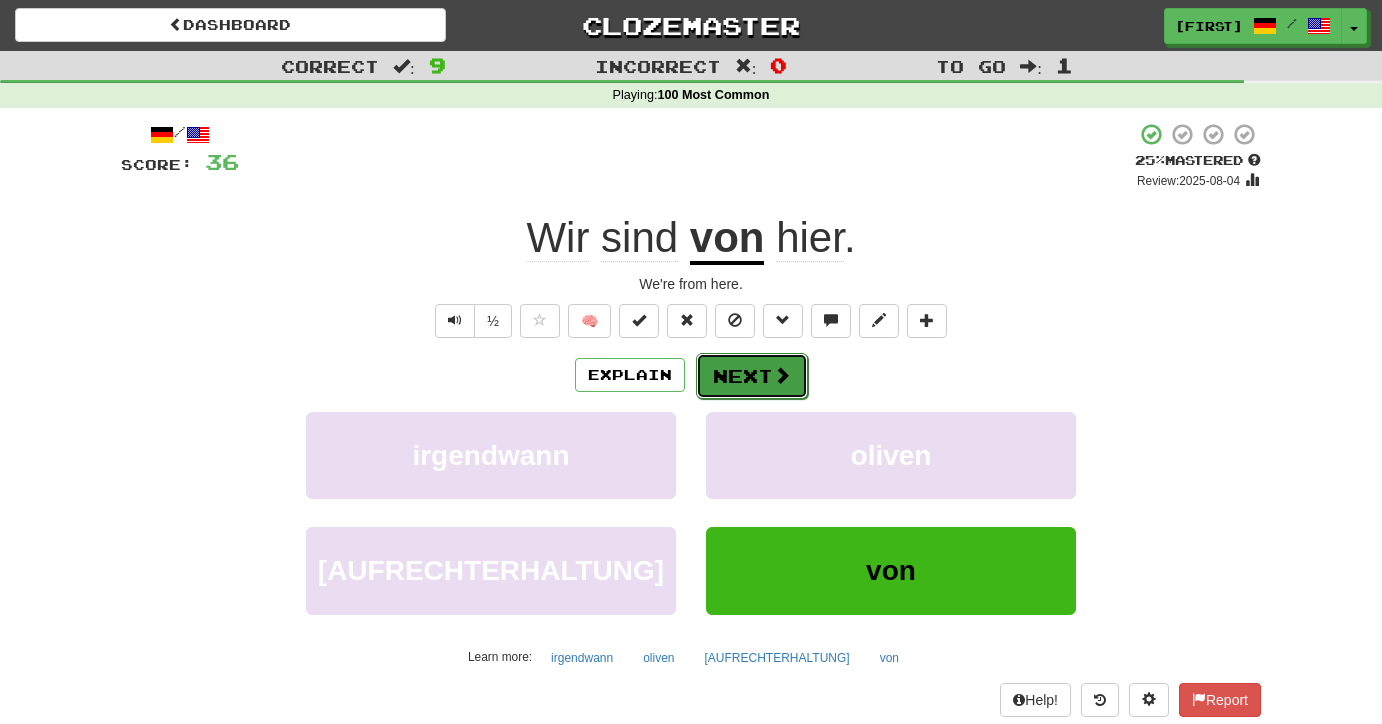 click on "Next" at bounding box center (752, 376) 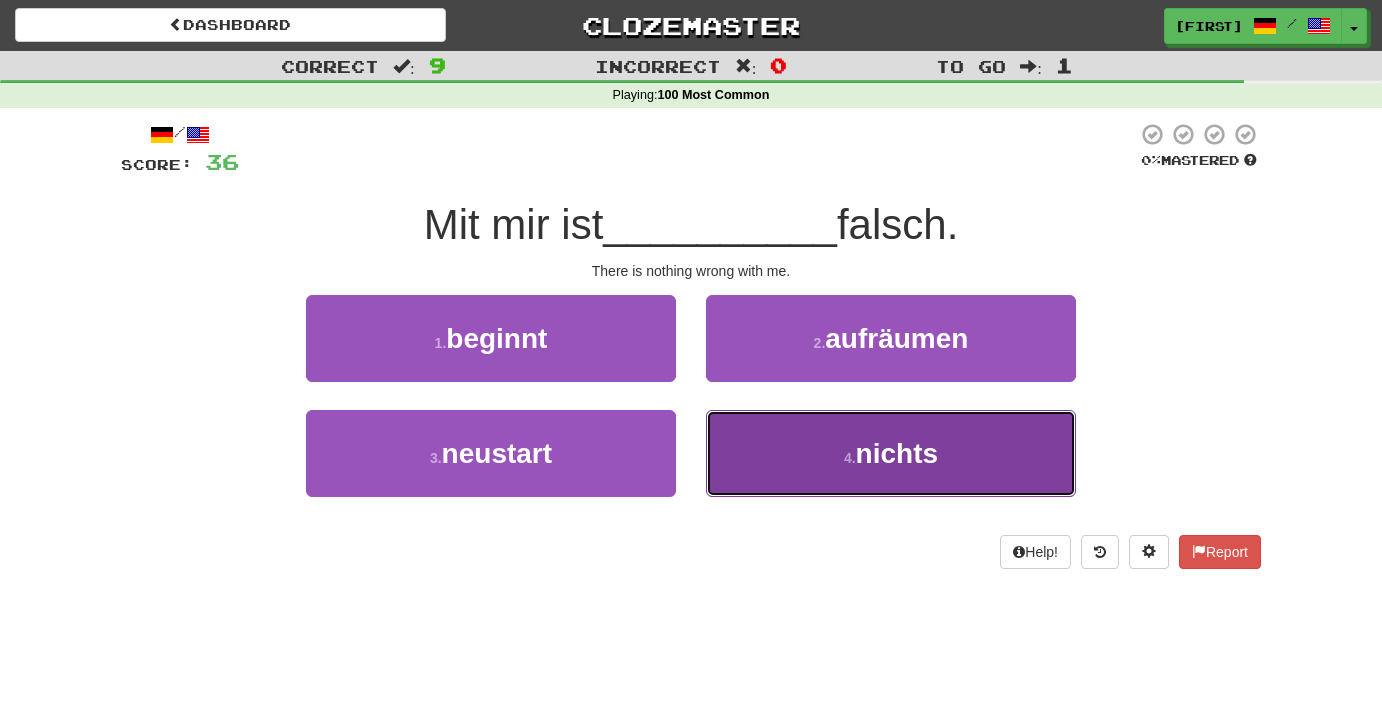 click on "4 .  nichts" at bounding box center [891, 453] 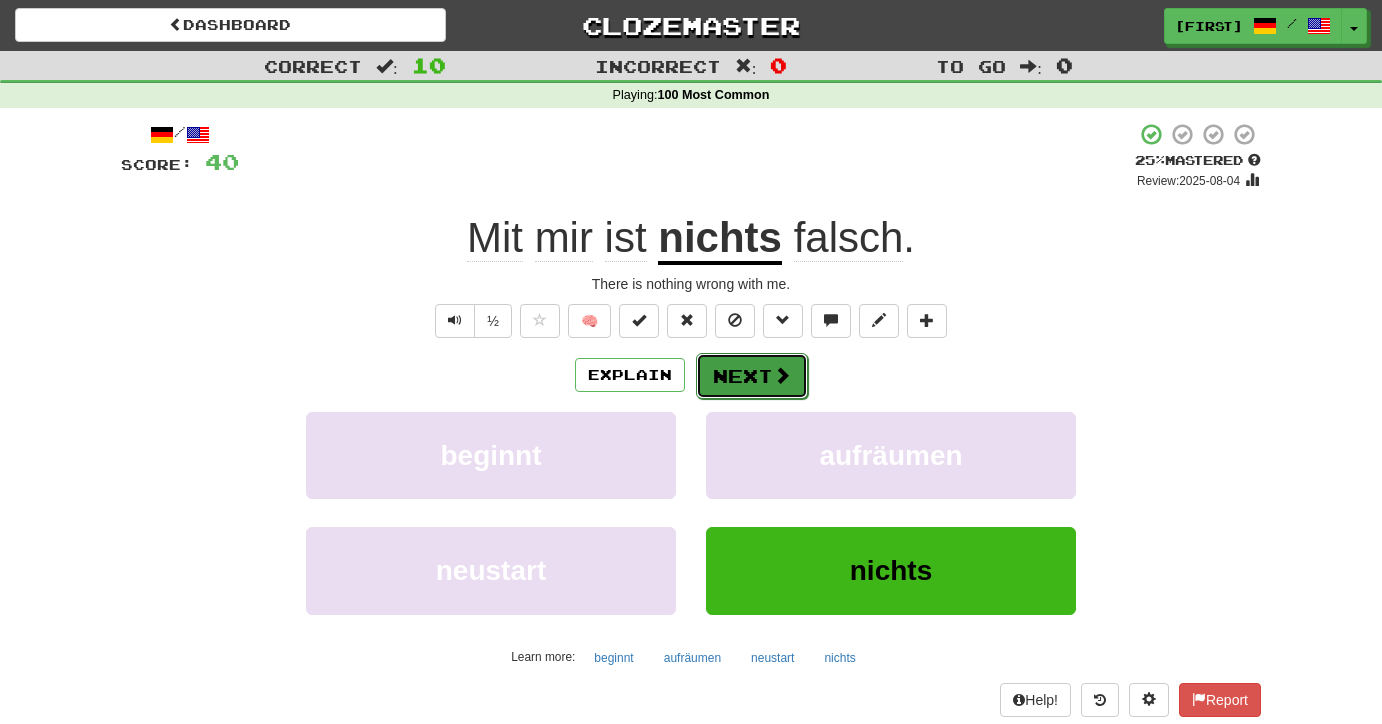 click on "Next" at bounding box center (752, 376) 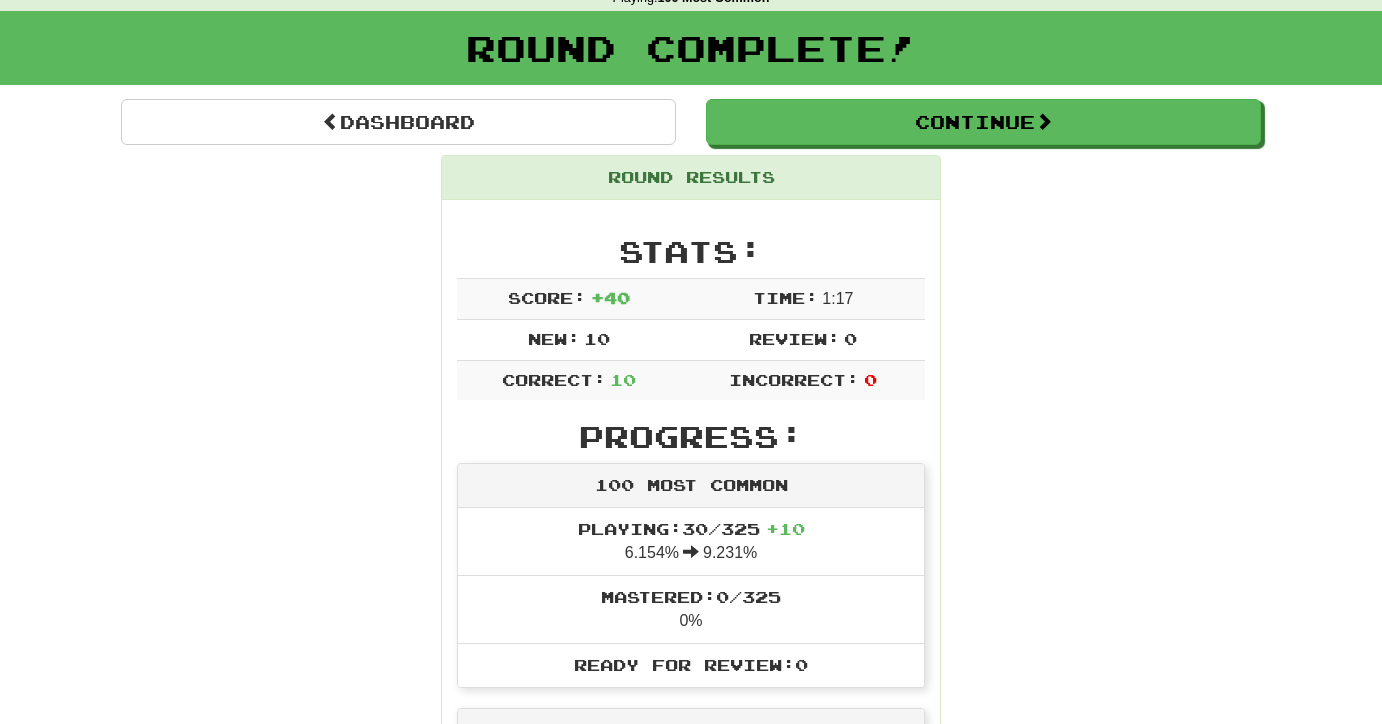 scroll, scrollTop: 105, scrollLeft: 0, axis: vertical 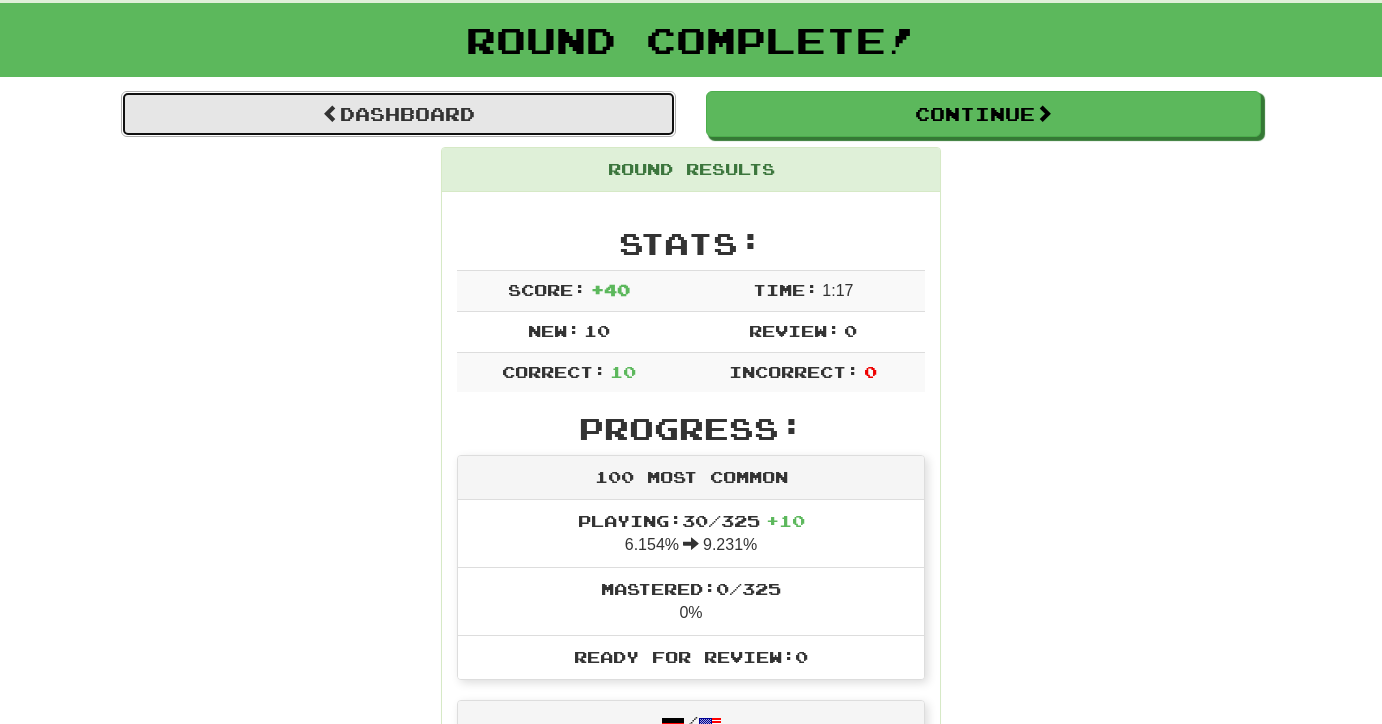 click on "Dashboard" at bounding box center (398, 114) 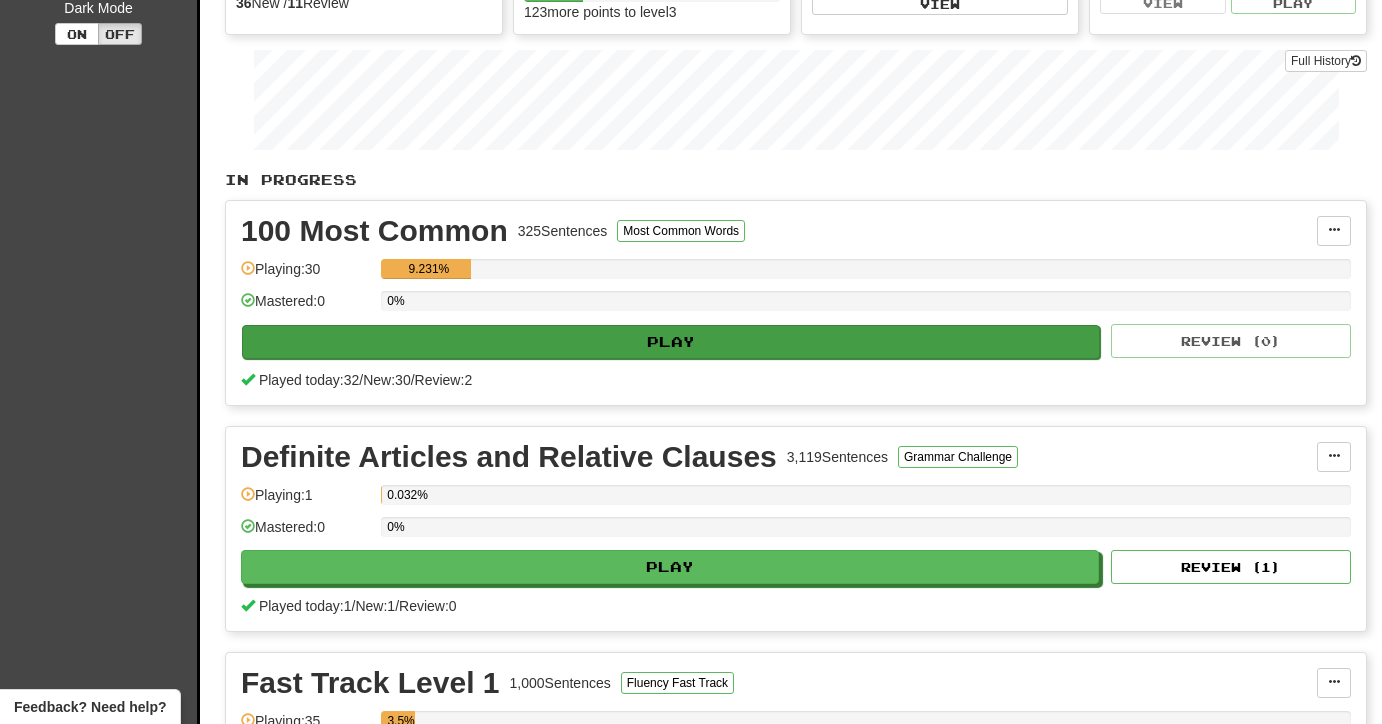 scroll, scrollTop: 0, scrollLeft: 0, axis: both 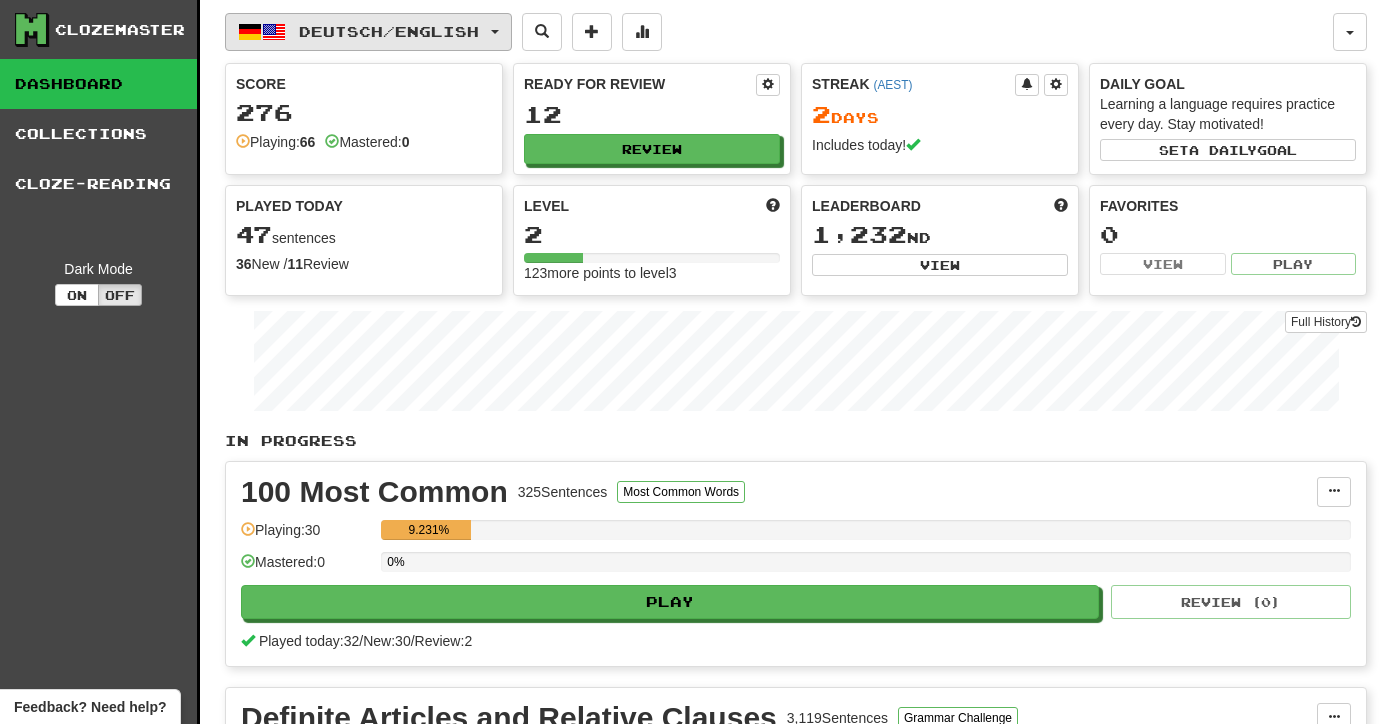 click on "Deutsch  /  English" at bounding box center [389, 31] 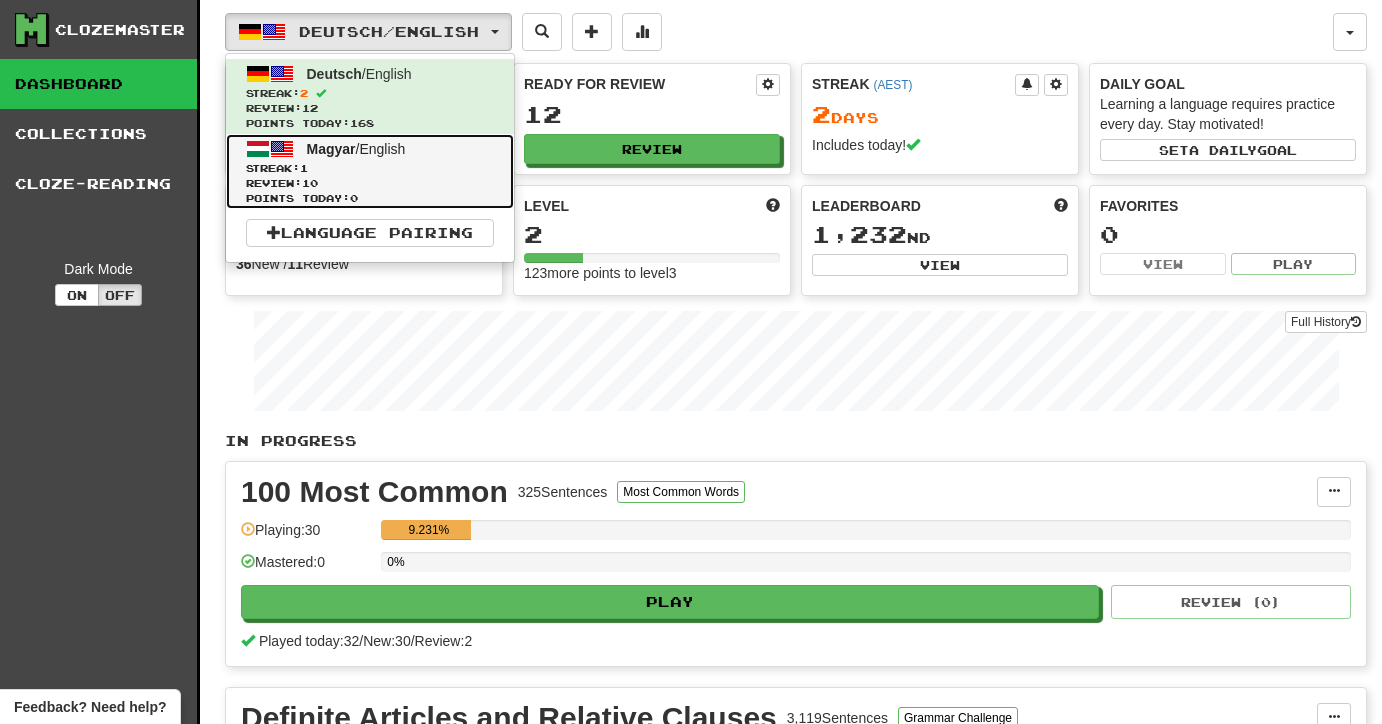 click on "Points today:  0" at bounding box center [370, 198] 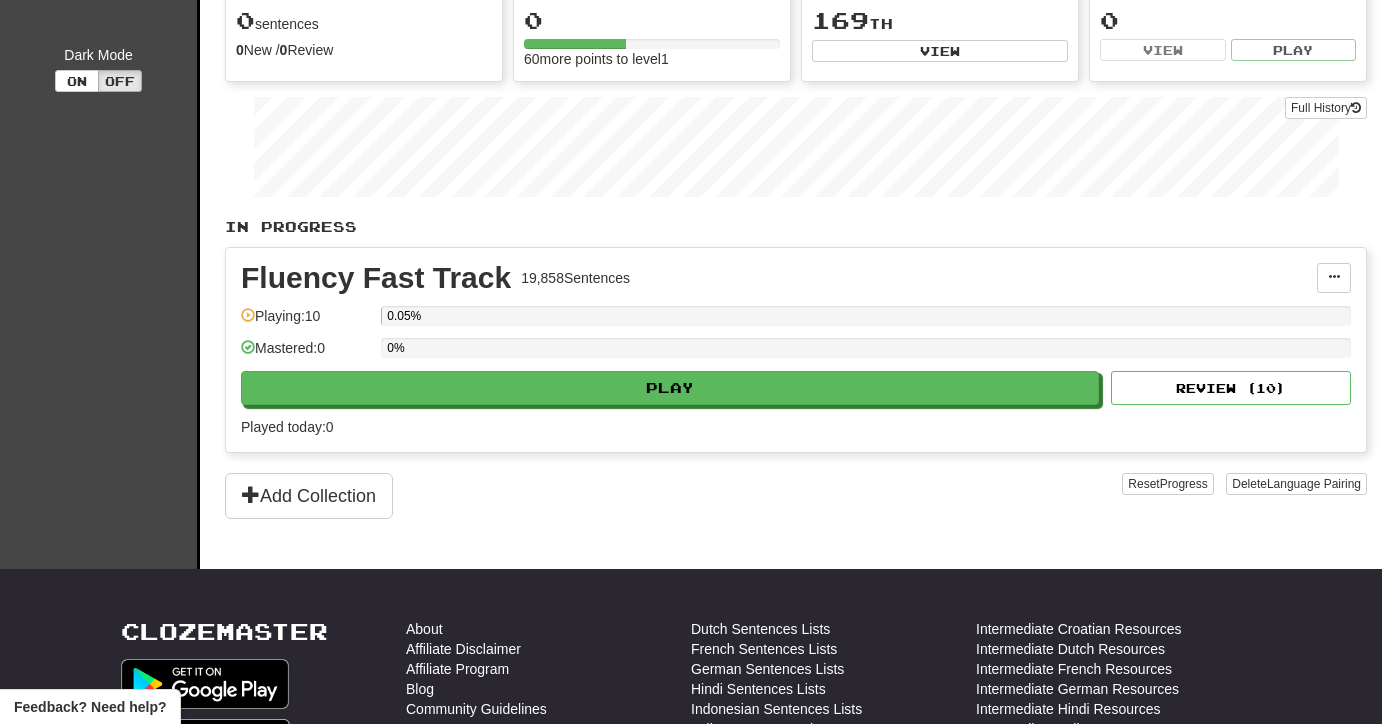 scroll, scrollTop: 215, scrollLeft: 0, axis: vertical 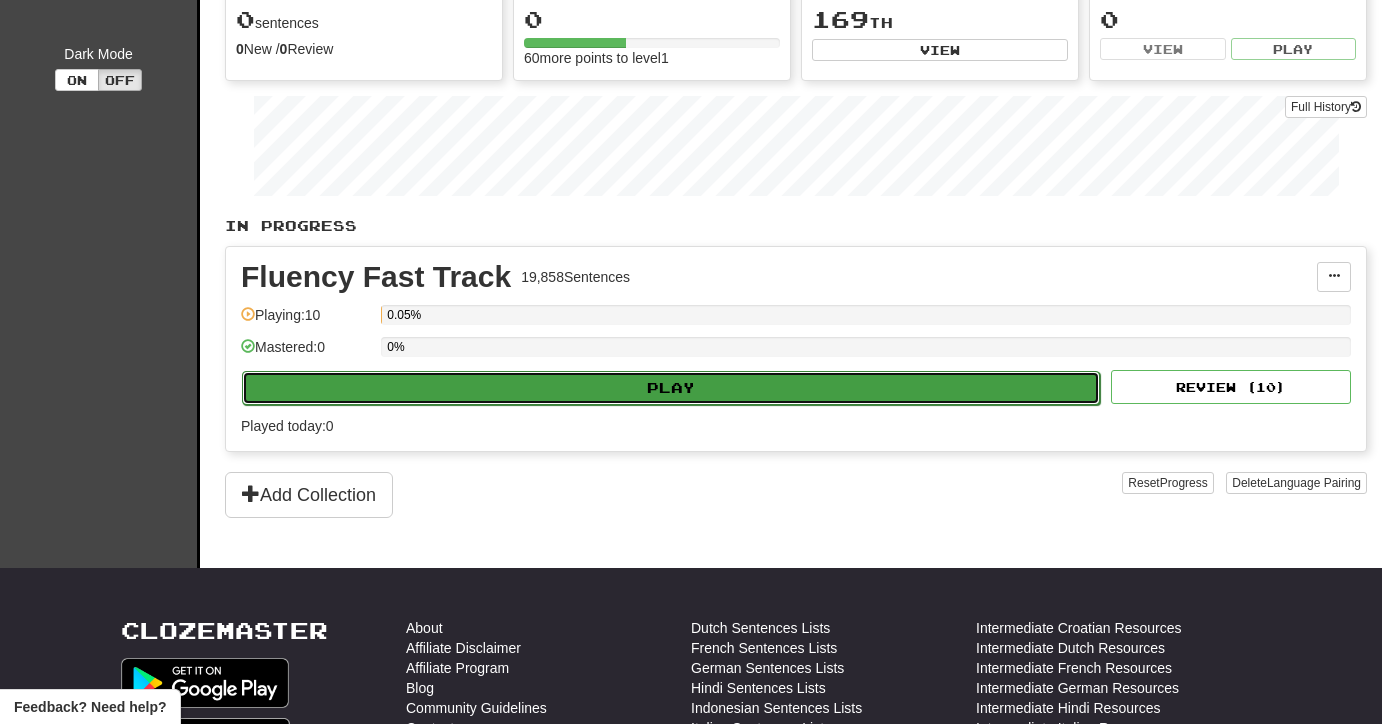 click on "Play" at bounding box center (671, 388) 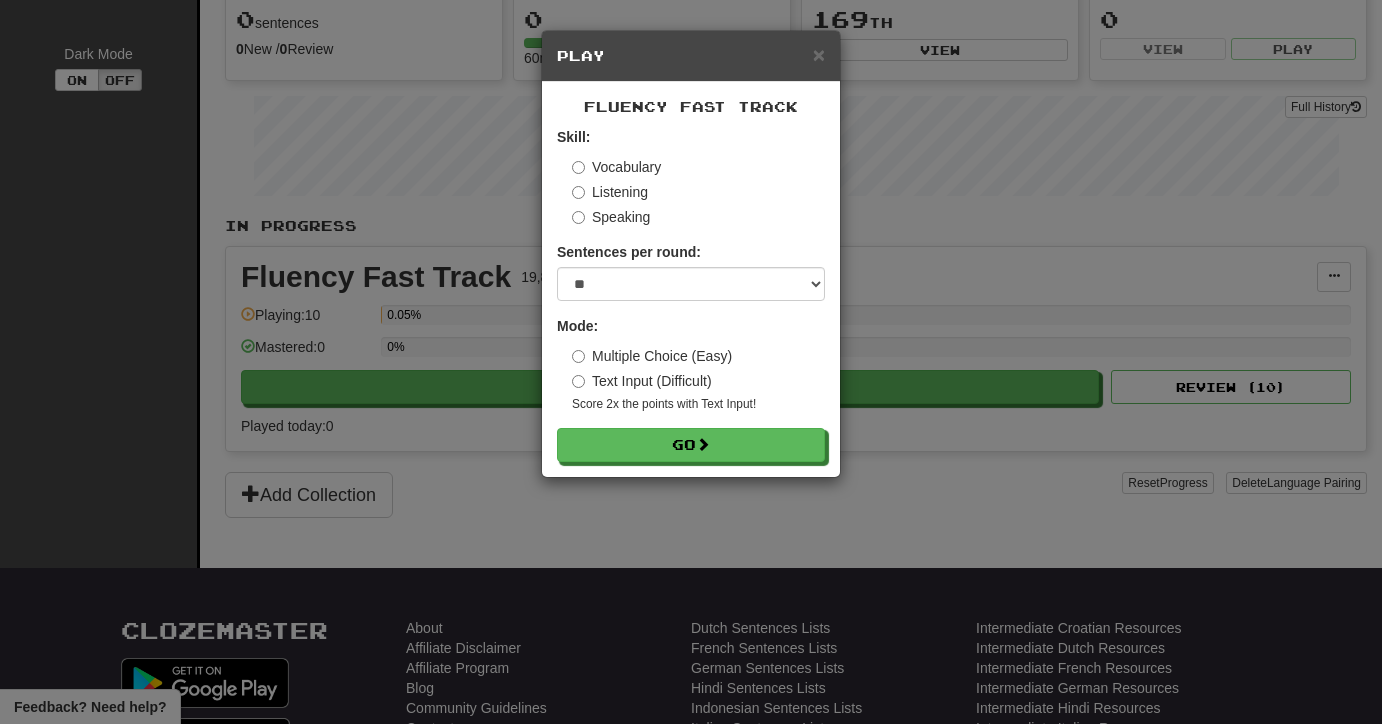 click on "Fluency Fast Track Skill: Vocabulary Listening Speaking Sentences per round: * ** ** ** ** ** *** ******** Mode: Multiple Choice (Easy) Text Input (Difficult) Score 2x the points with Text Input ! Go" at bounding box center [691, 279] 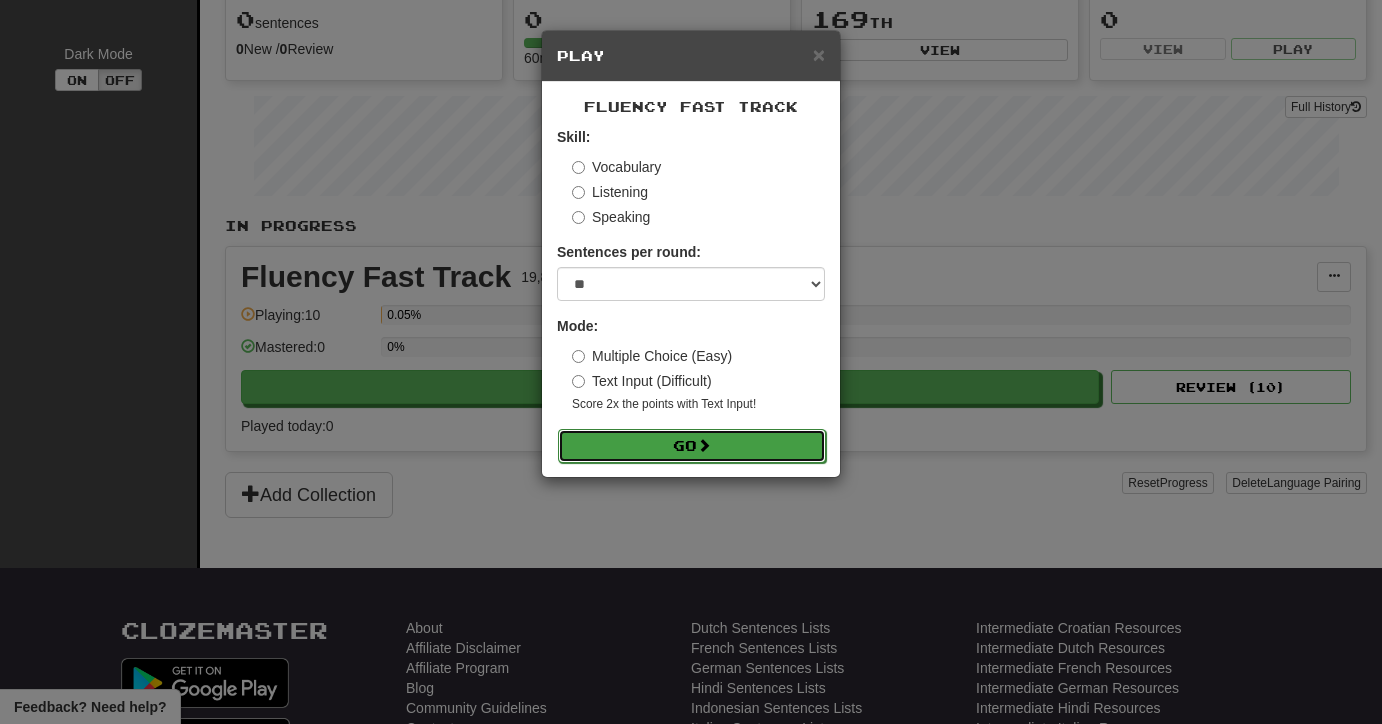 click at bounding box center (704, 445) 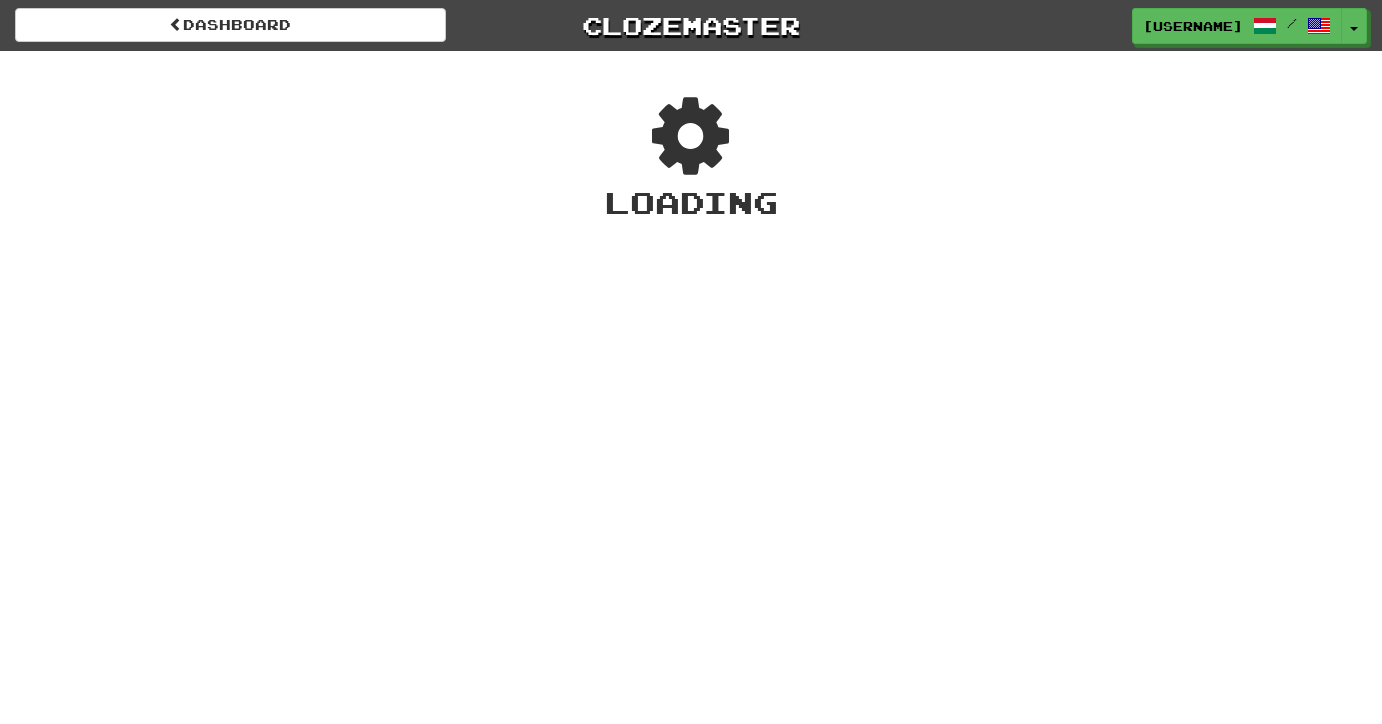 scroll, scrollTop: 0, scrollLeft: 0, axis: both 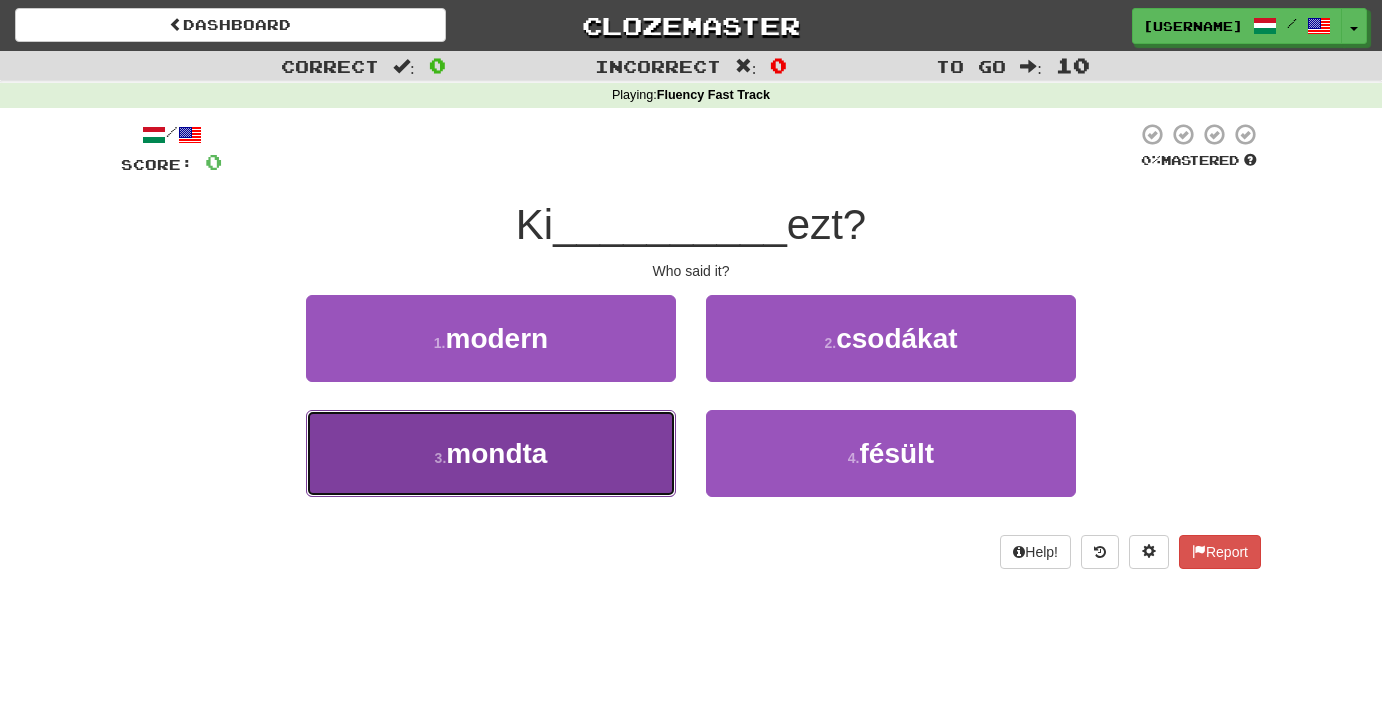click on "3 .  mondta" at bounding box center [491, 453] 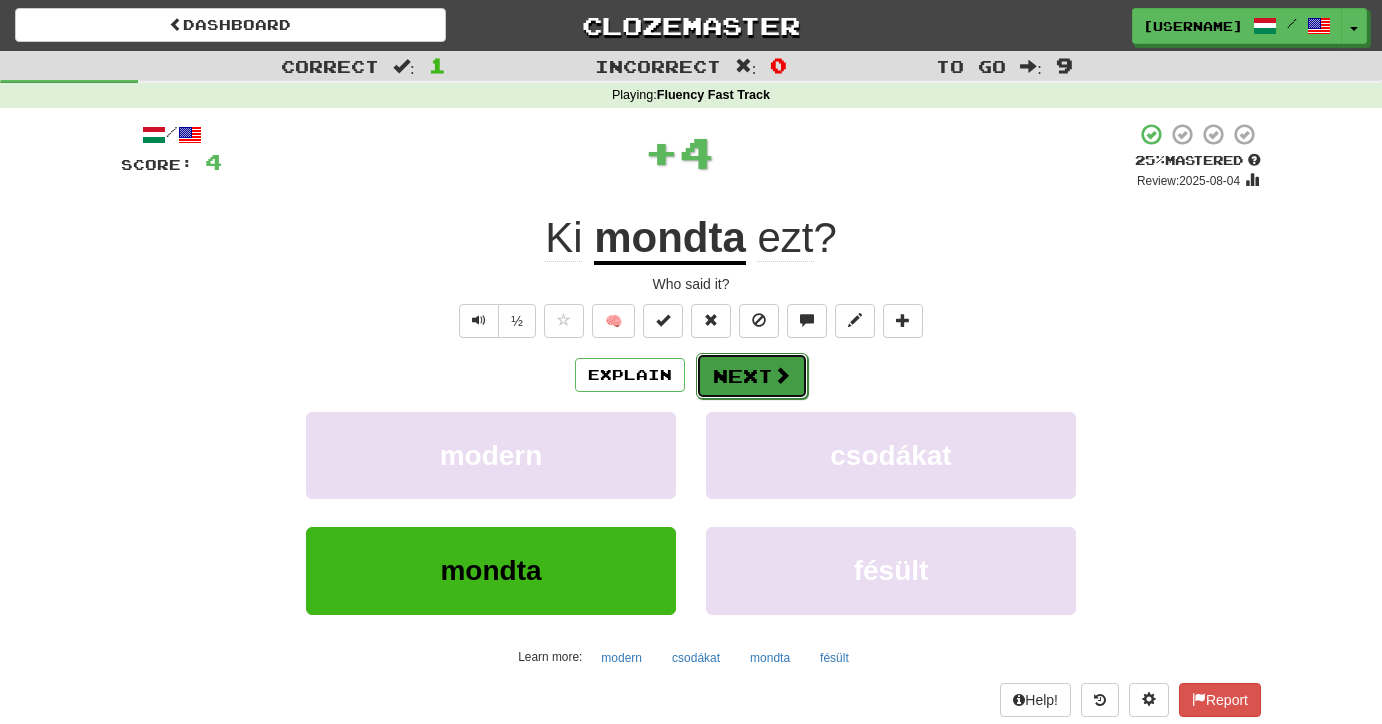 click on "Next" at bounding box center (752, 376) 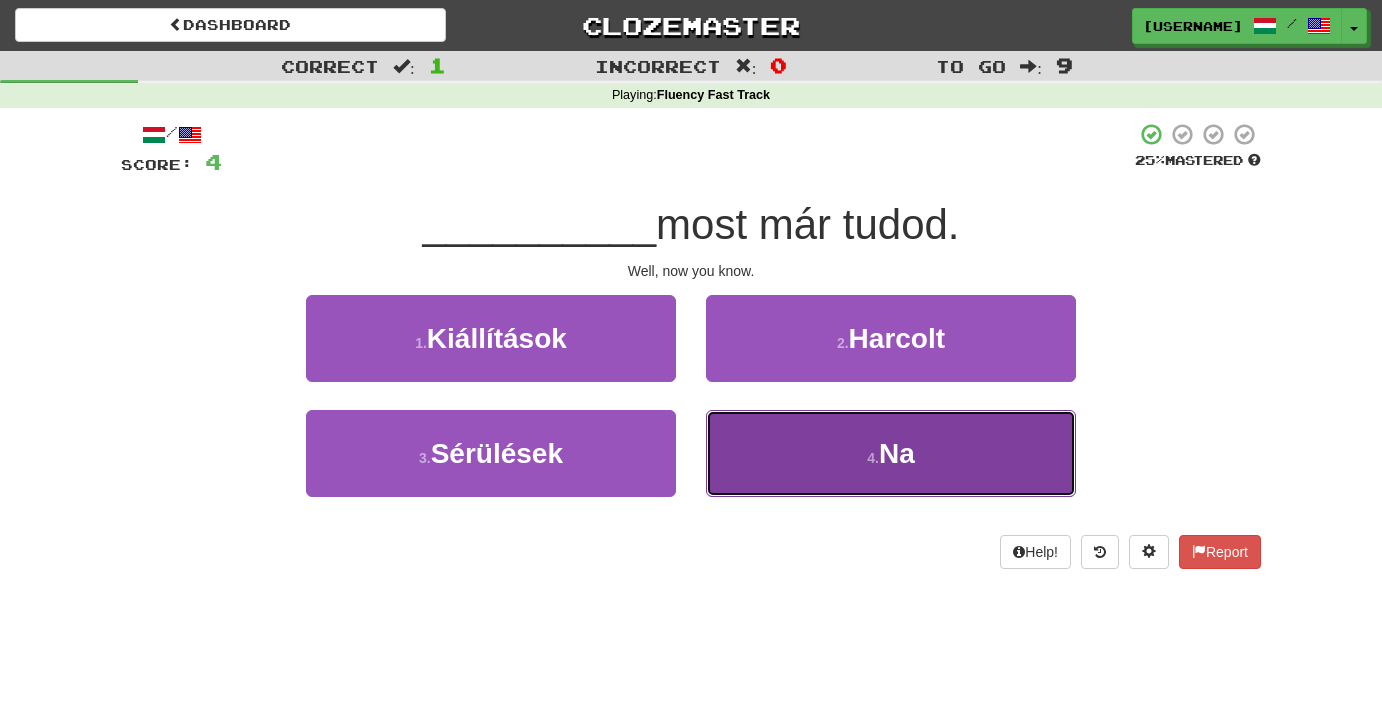 click on "Na" at bounding box center [897, 453] 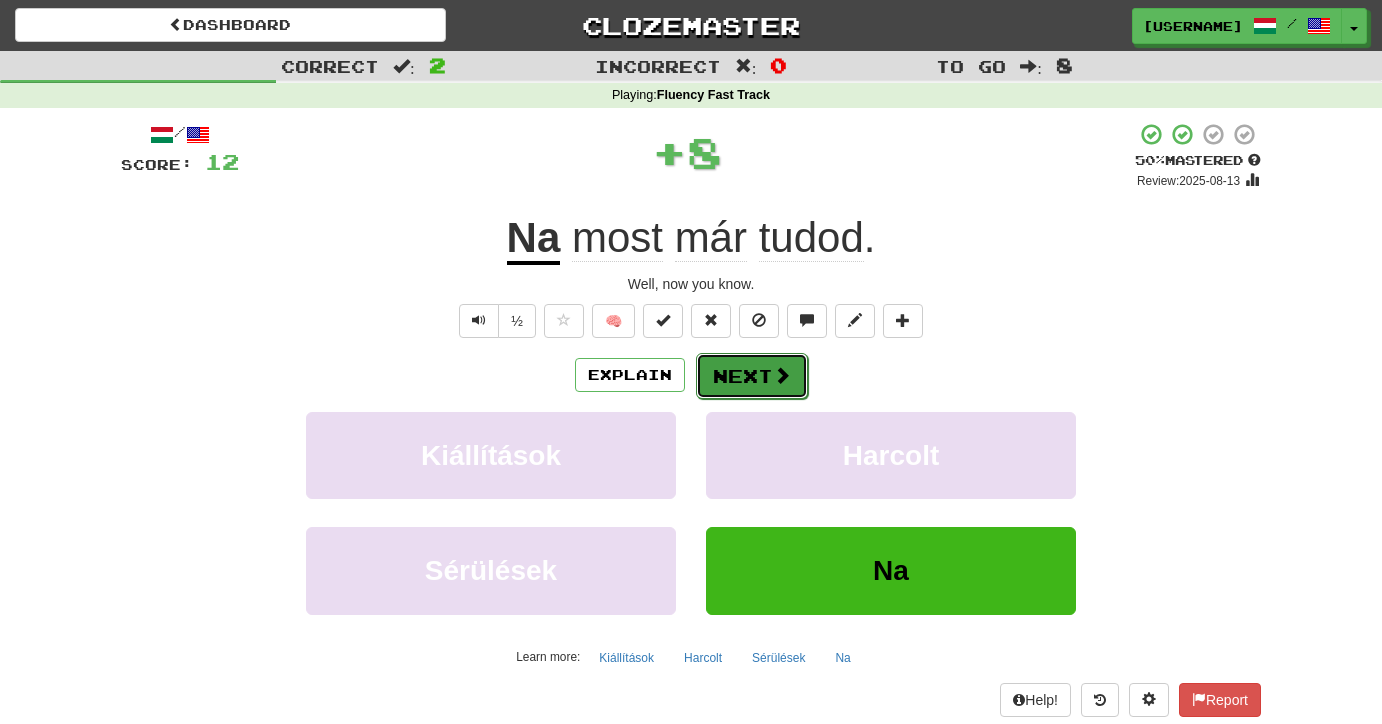 click at bounding box center (782, 375) 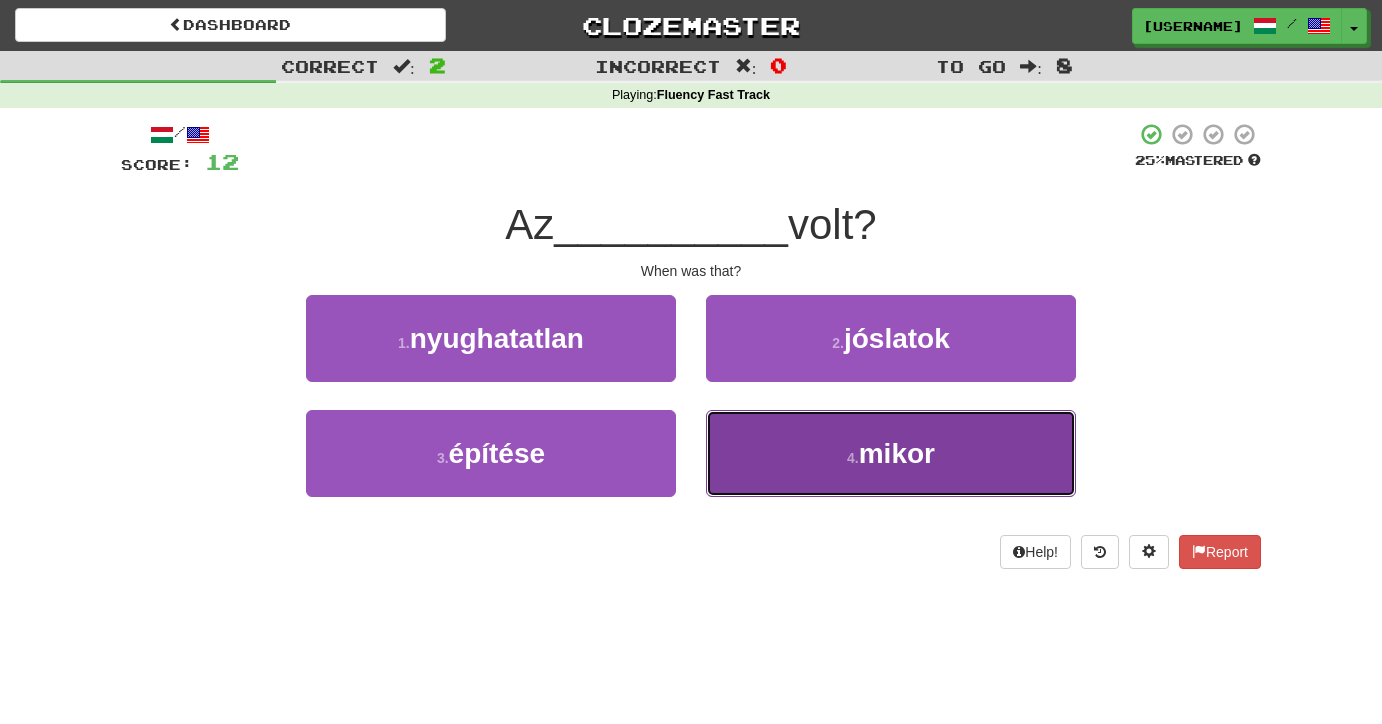 click on "mikor" at bounding box center [897, 453] 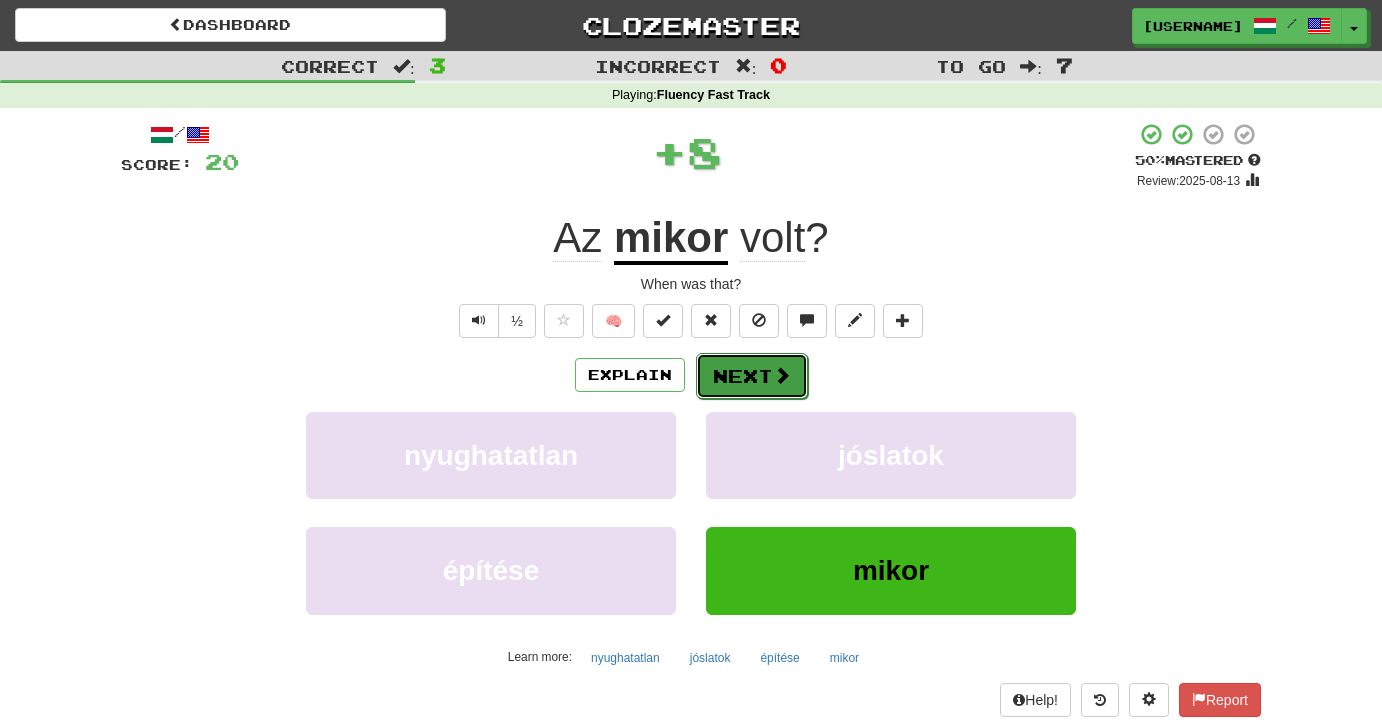 click on "Next" at bounding box center (752, 376) 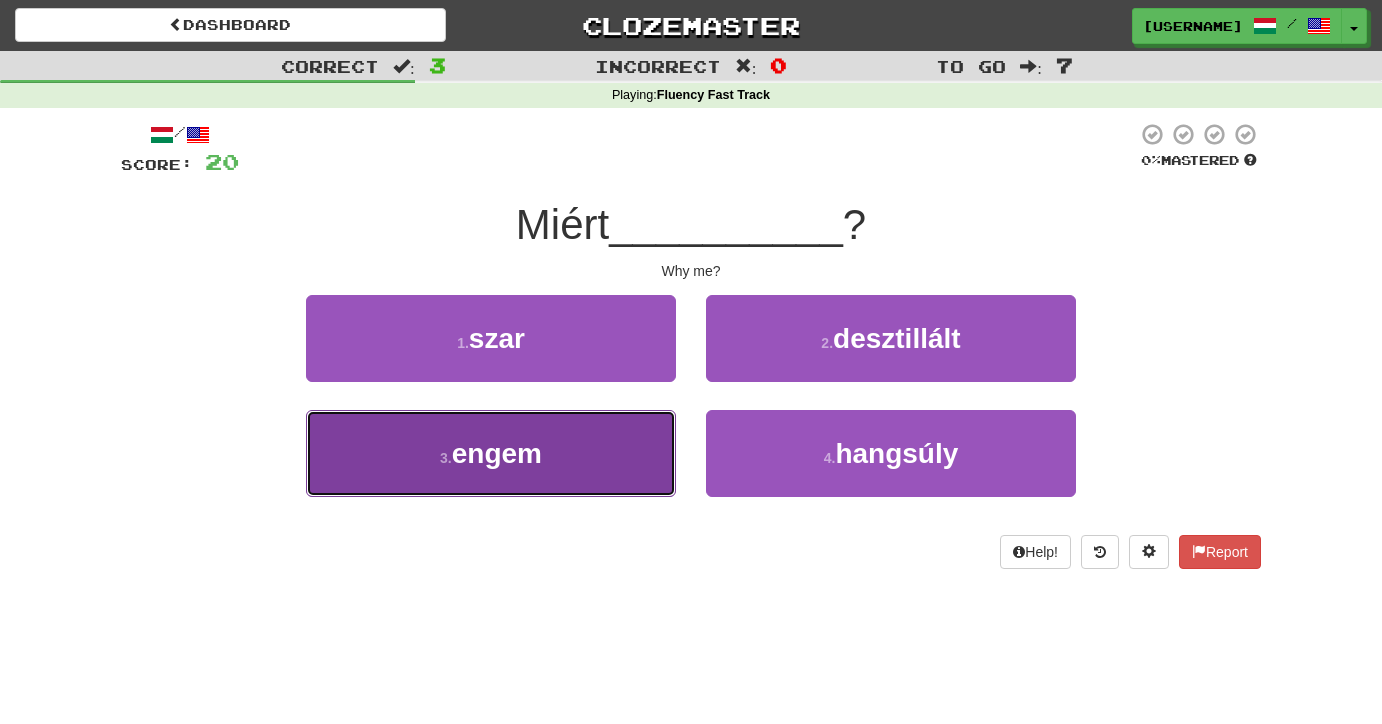 click on "3 .  engem" at bounding box center (491, 453) 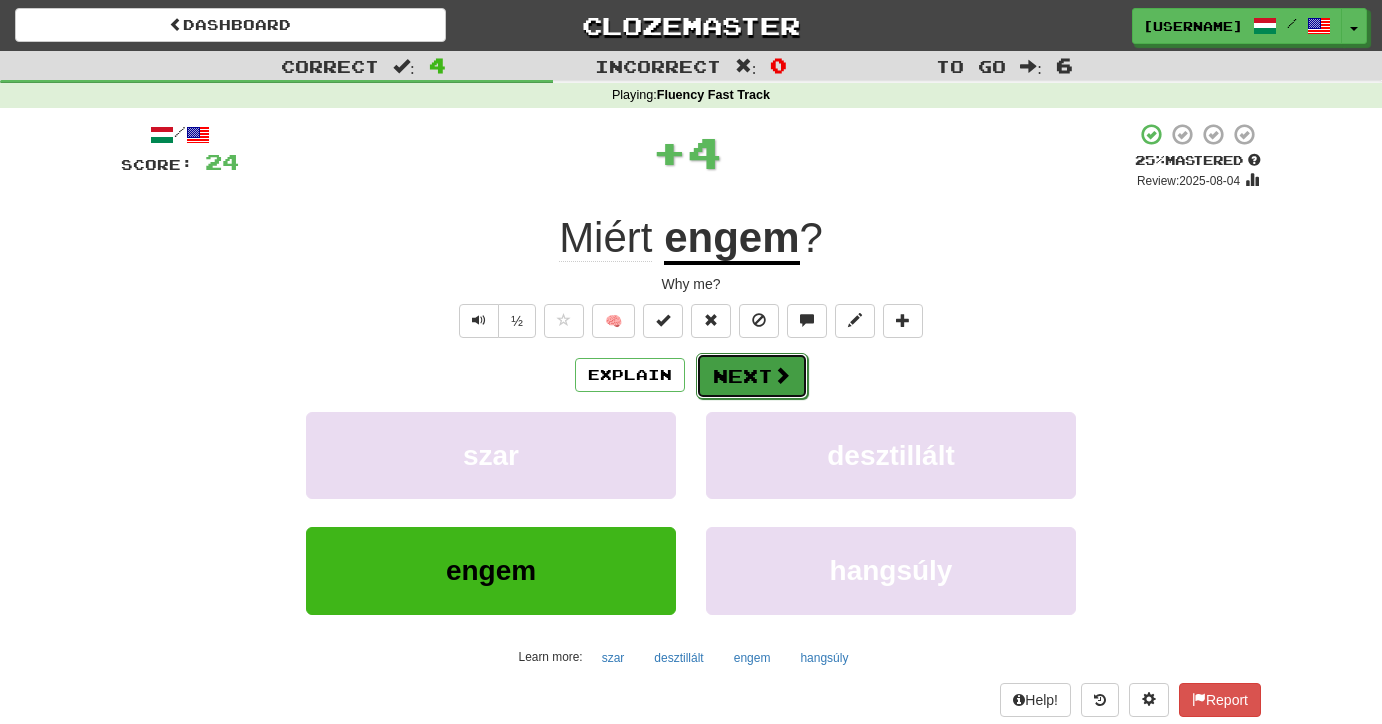 click at bounding box center [782, 375] 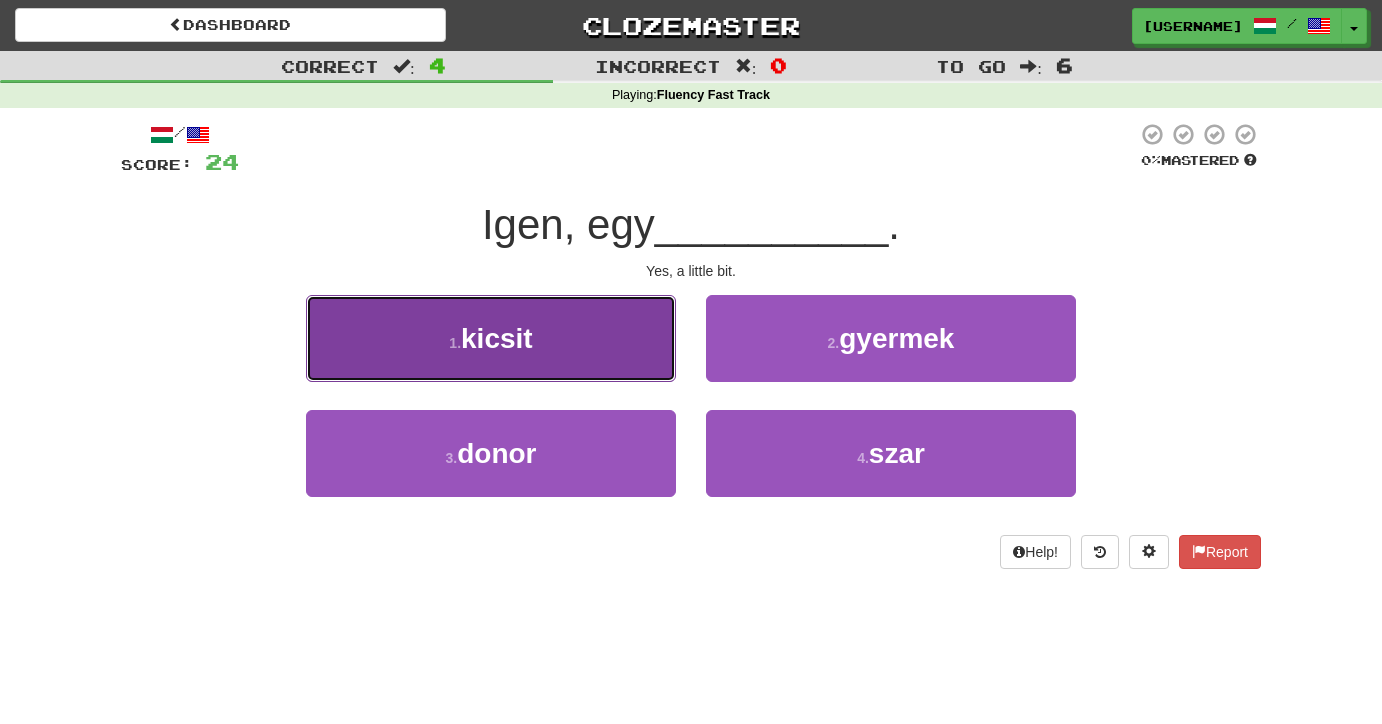 click on "1 .  kicsit" at bounding box center (491, 338) 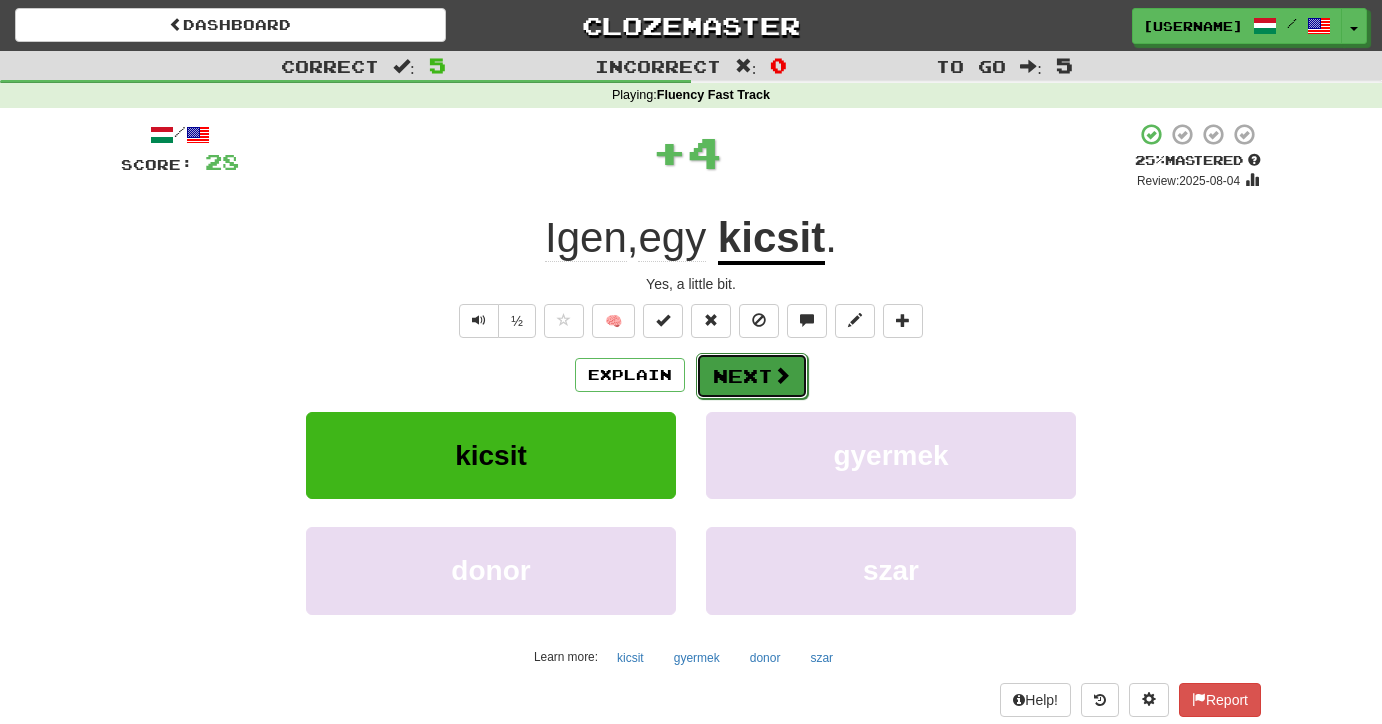 click on "Next" at bounding box center (752, 376) 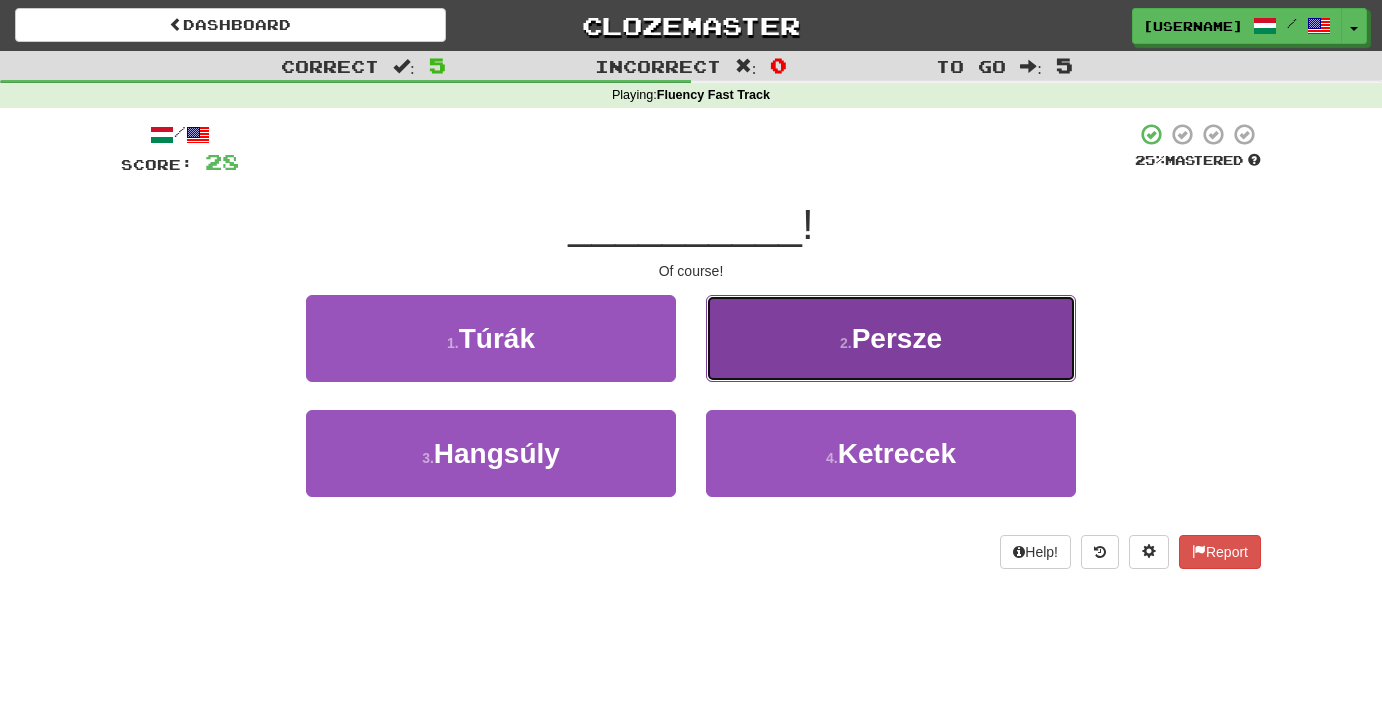click on "2 .  Persze" at bounding box center (891, 338) 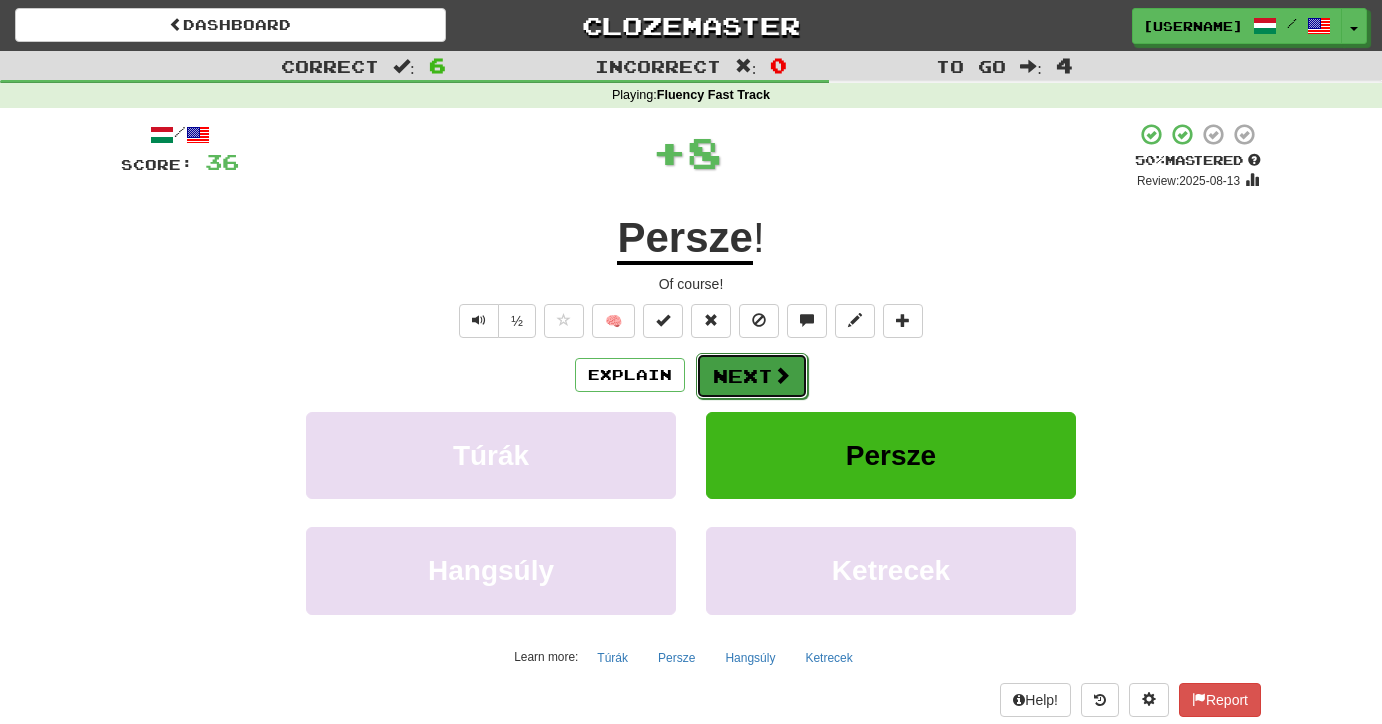 click on "Next" at bounding box center [752, 376] 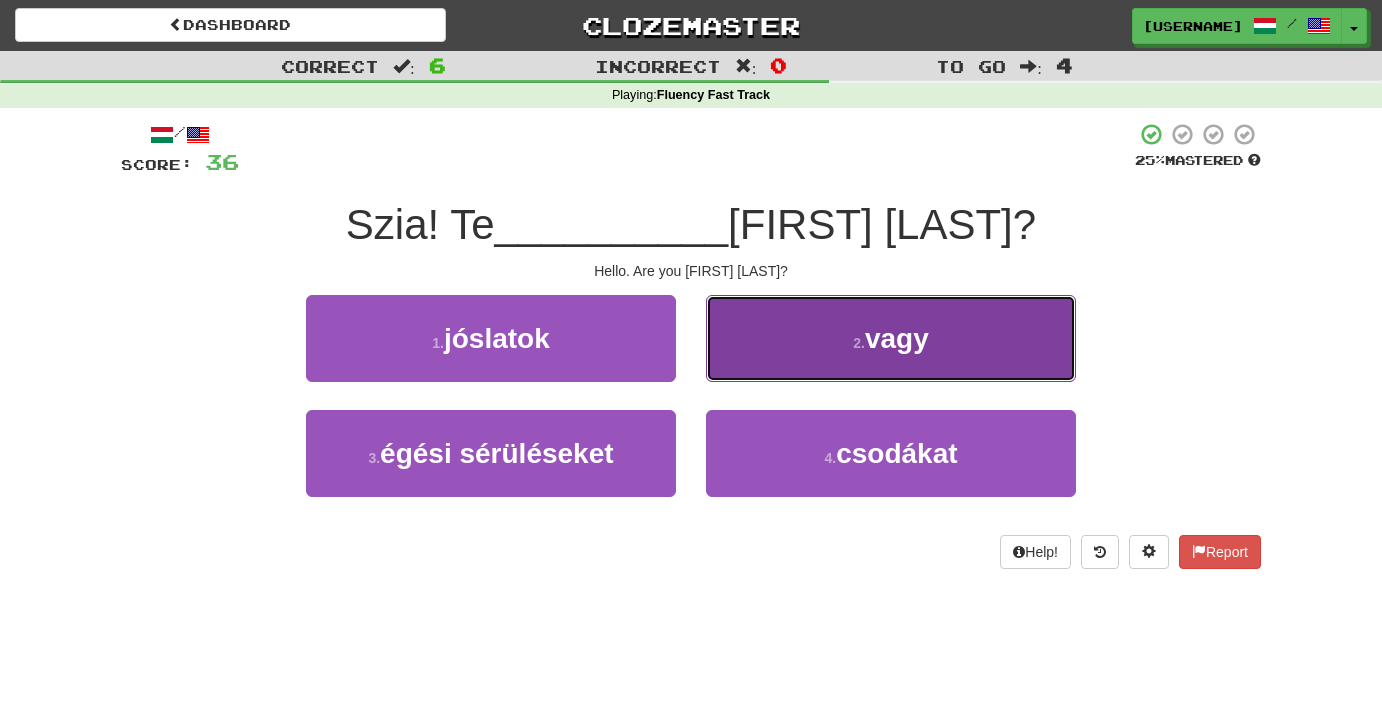 click on "2 .  vagy" at bounding box center (891, 338) 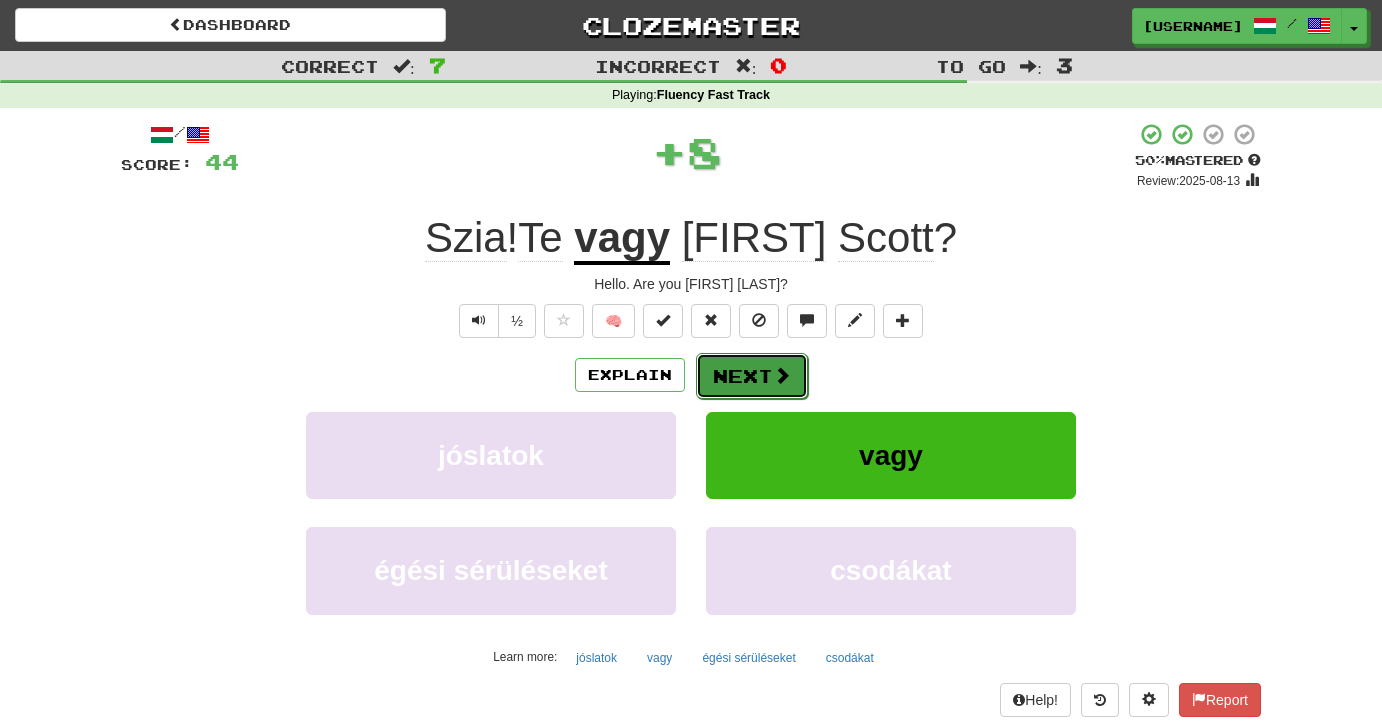 click on "Next" at bounding box center (752, 376) 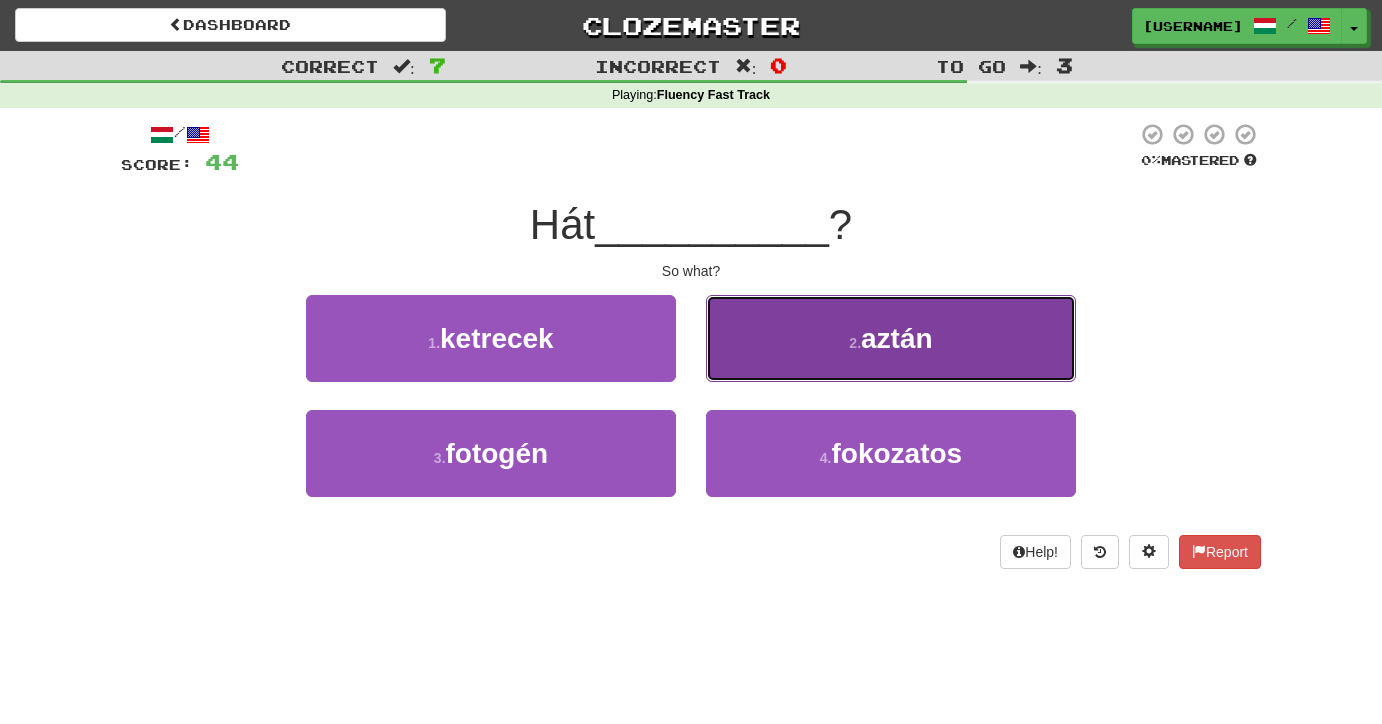 click on "aztán" at bounding box center (897, 338) 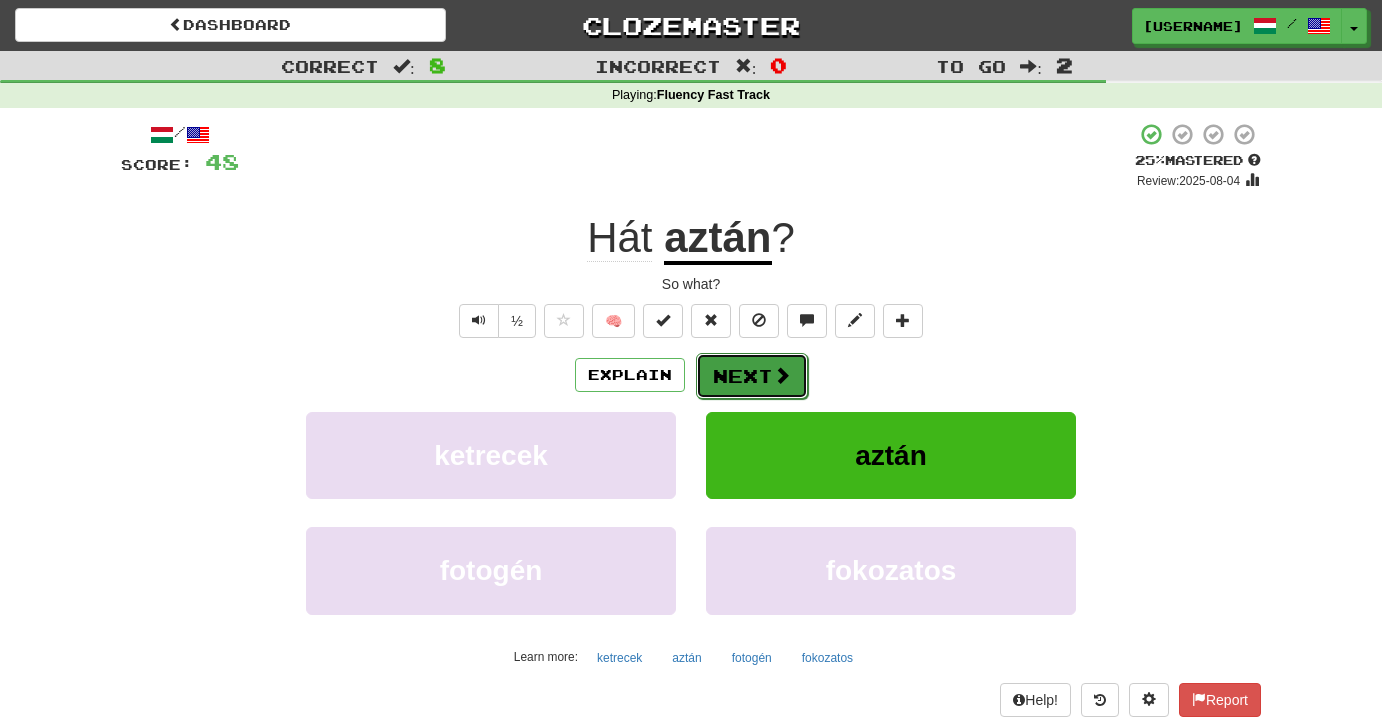 click on "Next" at bounding box center (752, 376) 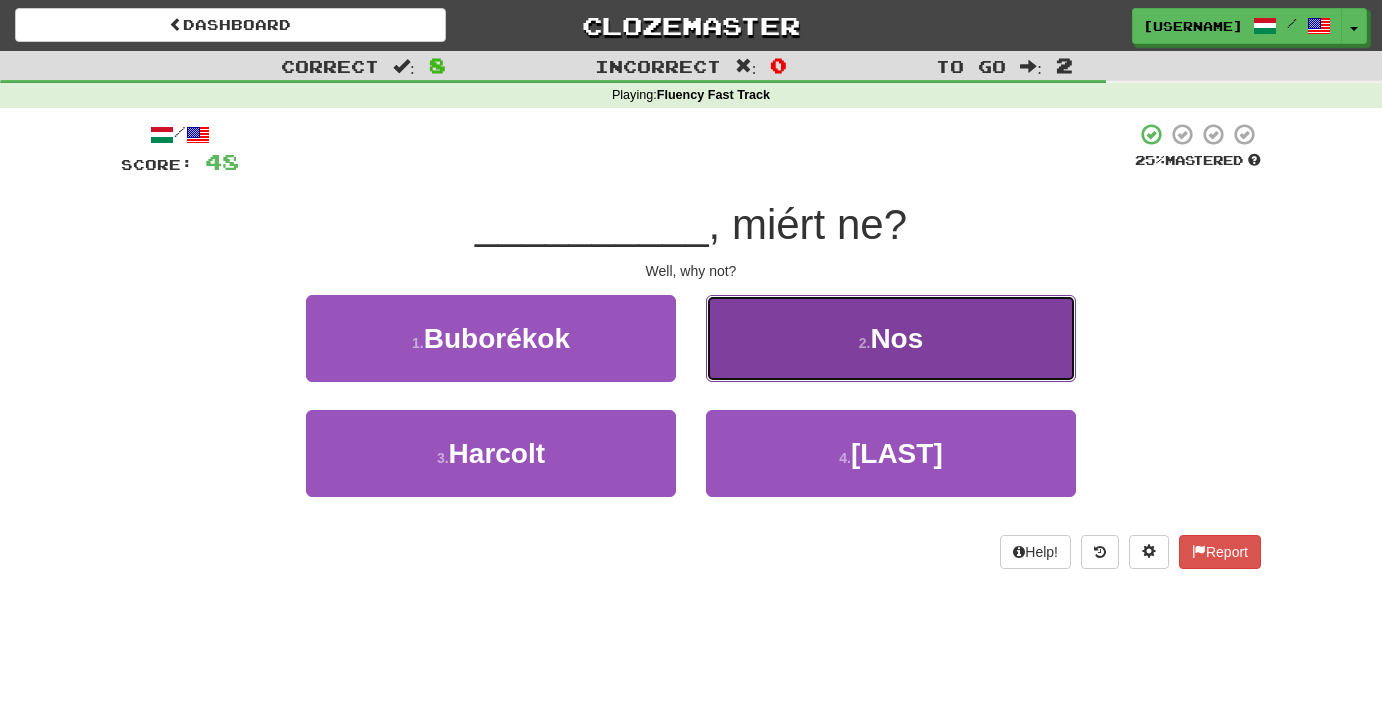 click on "2 .  Nos" at bounding box center (891, 338) 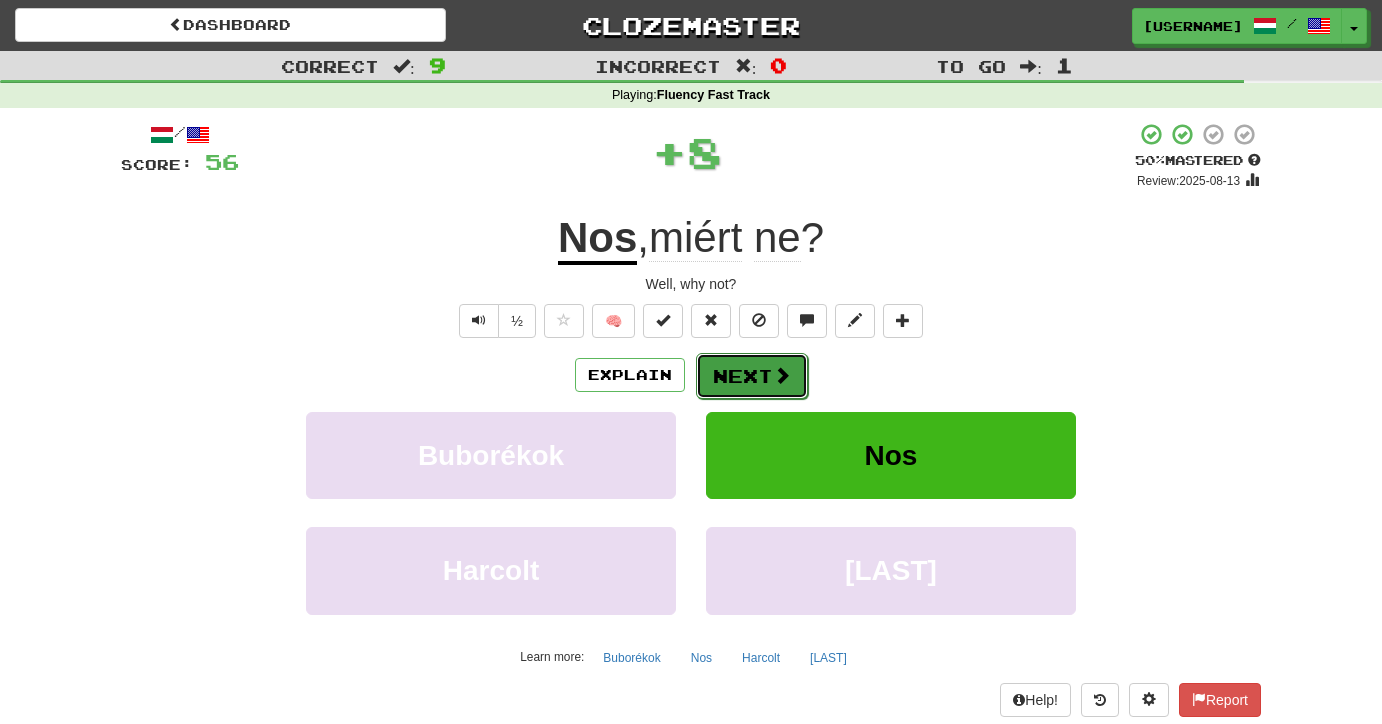 click on "Next" at bounding box center [752, 376] 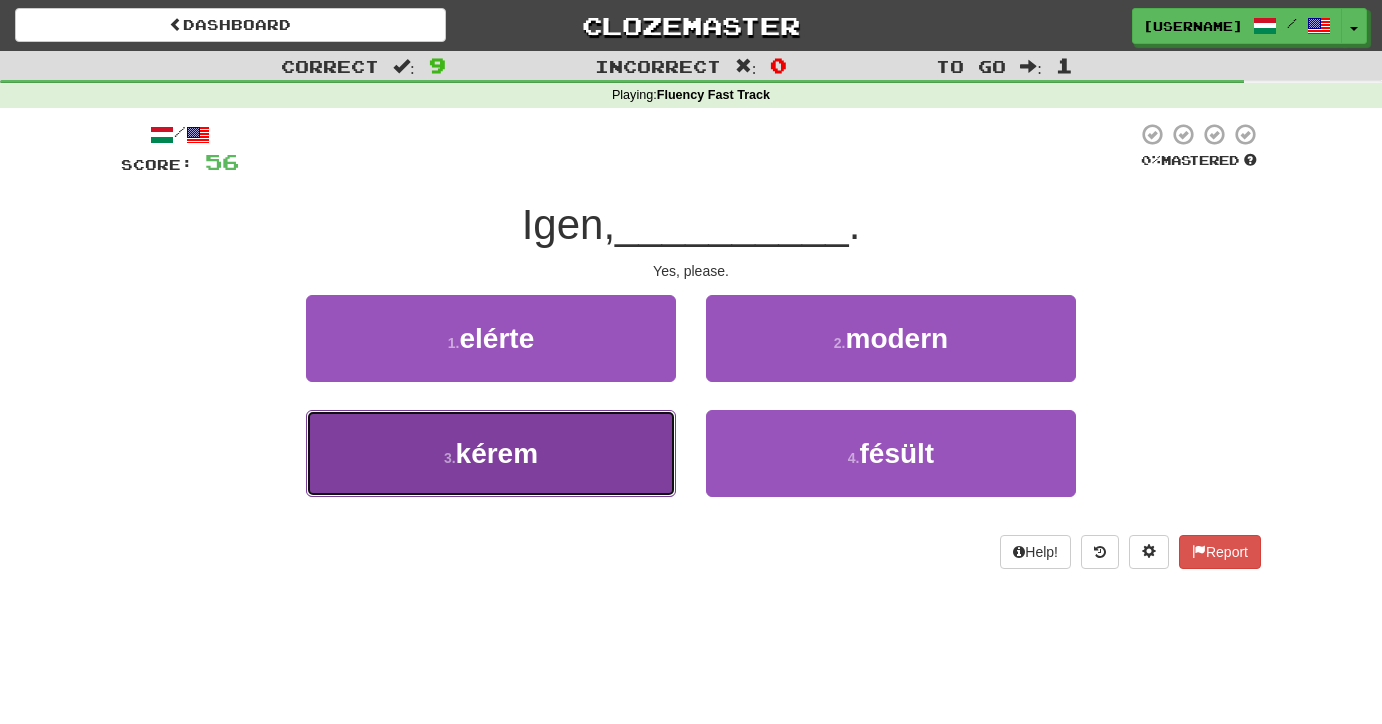 click on "3 .  kérem" at bounding box center (491, 453) 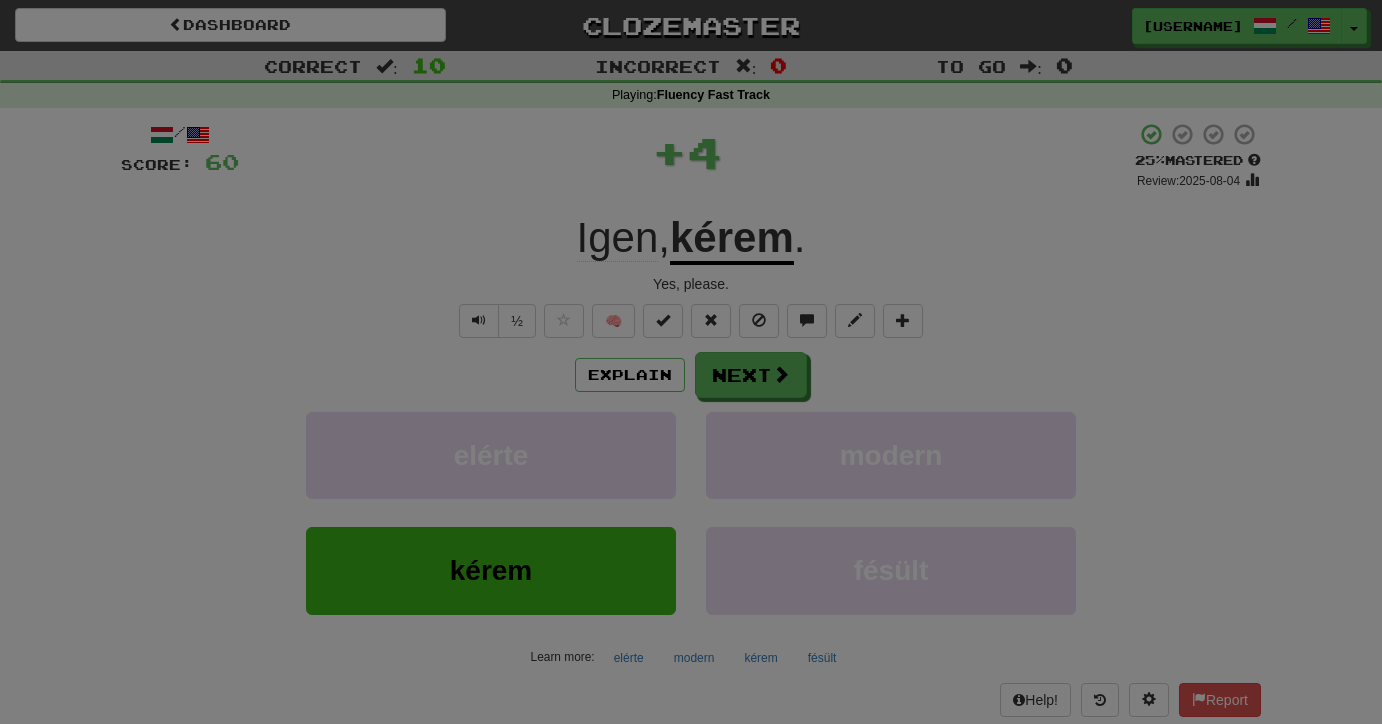 click on "Dashboard
Clozemaster
WahWahSookSook
/
Toggle Dropdown
Dashboard
Leaderboard
Activity Feed
Notifications
Profile
Discussions
Deutsch
/
English
Streak:
2
Review:
12
Points Today: 168
Magyar
/
English
Streak:
1
Review:
10
Points Today: 0
Languages
Account
Logout
WahWahSookSook
/
Toggle Dropdown
Dashboard
Leaderboard
Activity Feed
Notifications
Profile
Discussions
Deutsch
/
English
Streak:
2
Review:
12
Points Today: 168
Magyar
/
English
Streak:
1
Review:
10
Points Today: 0
Languages
Account
Logout
clozemaster
Correct   :   10" at bounding box center (691, 743) 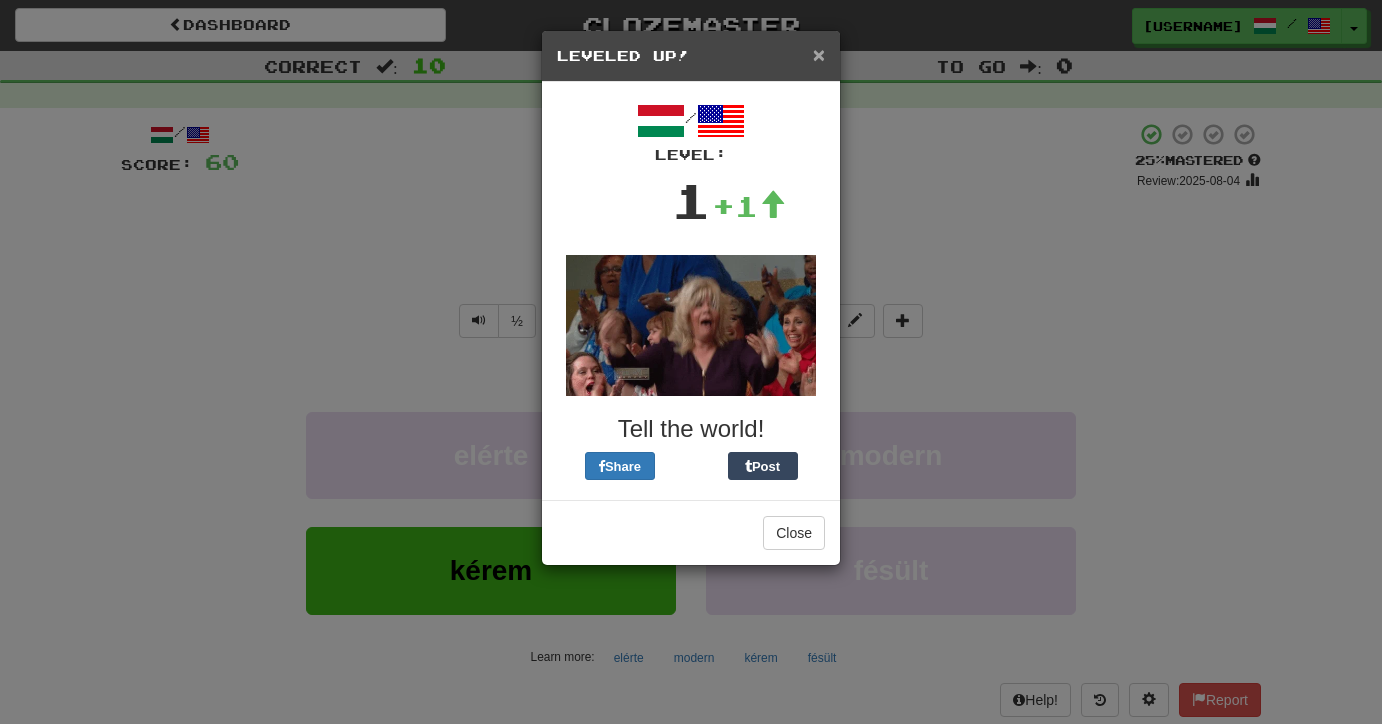 click on "×" at bounding box center (819, 54) 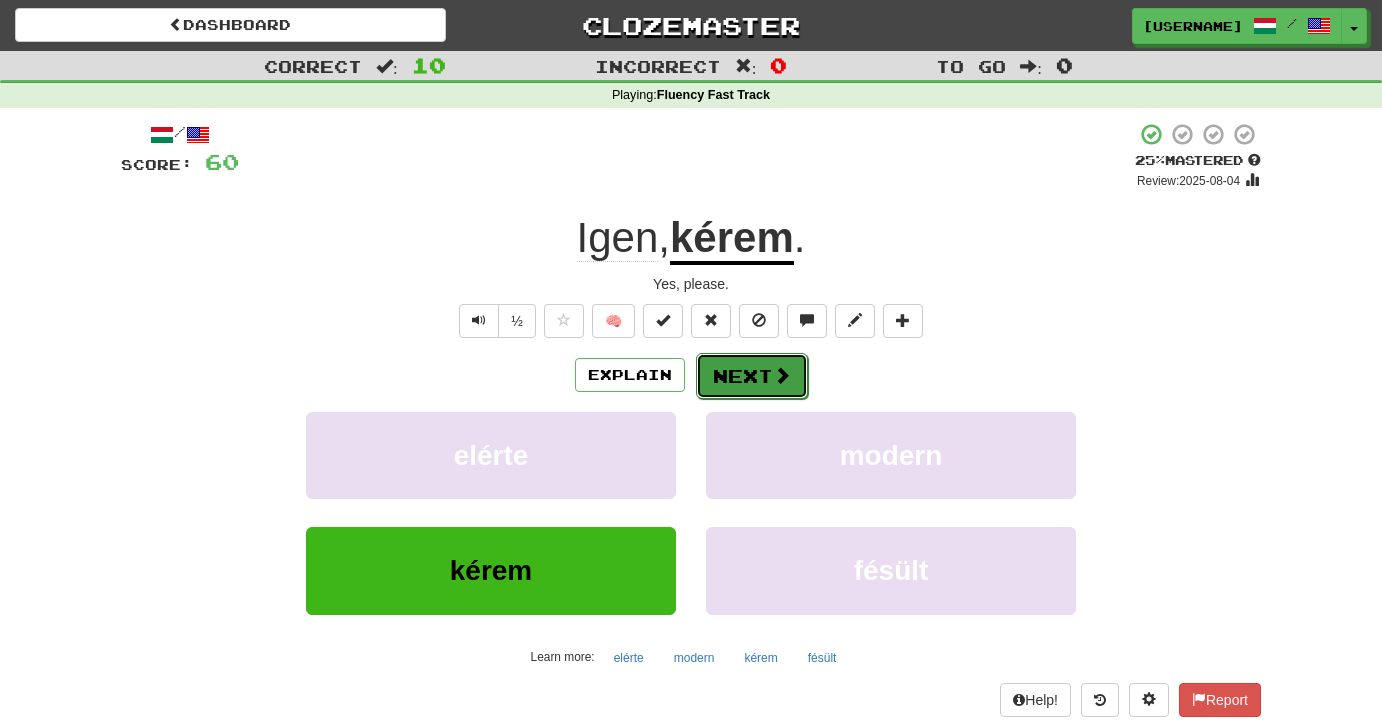 click at bounding box center (782, 375) 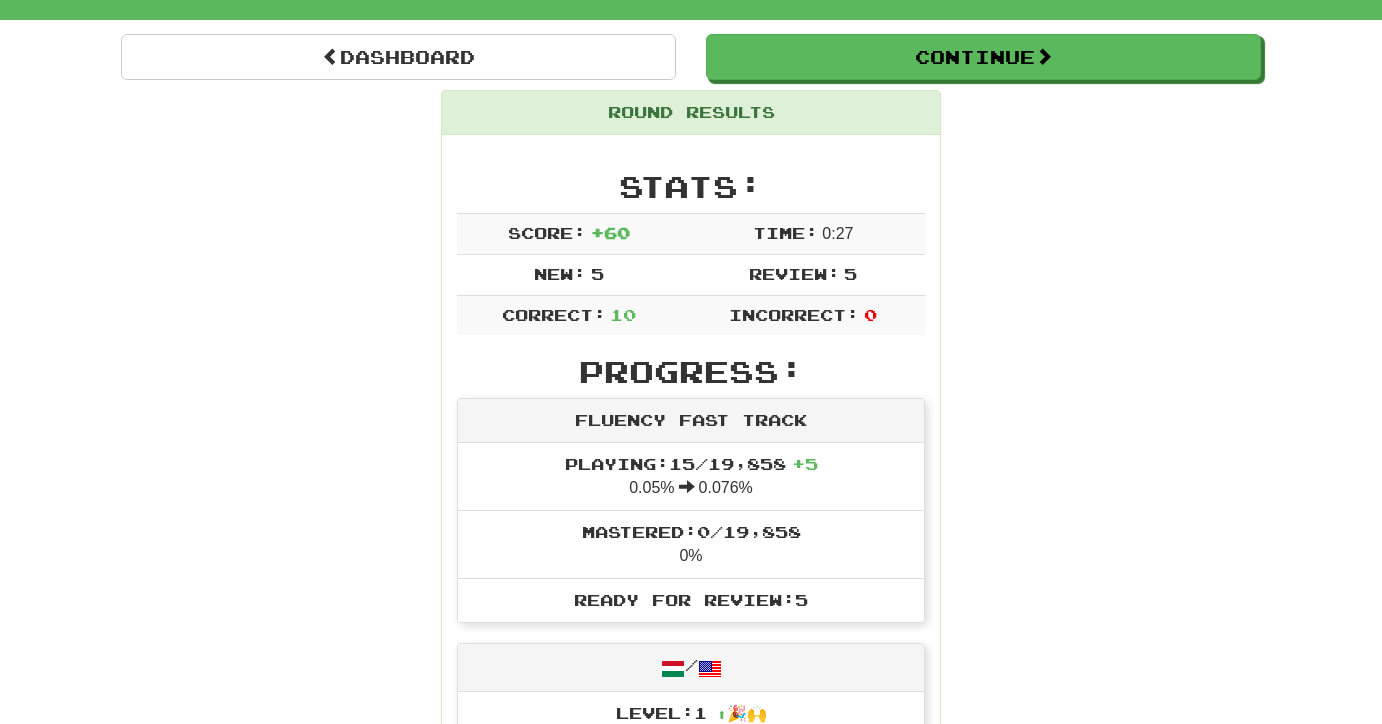 scroll, scrollTop: 0, scrollLeft: 0, axis: both 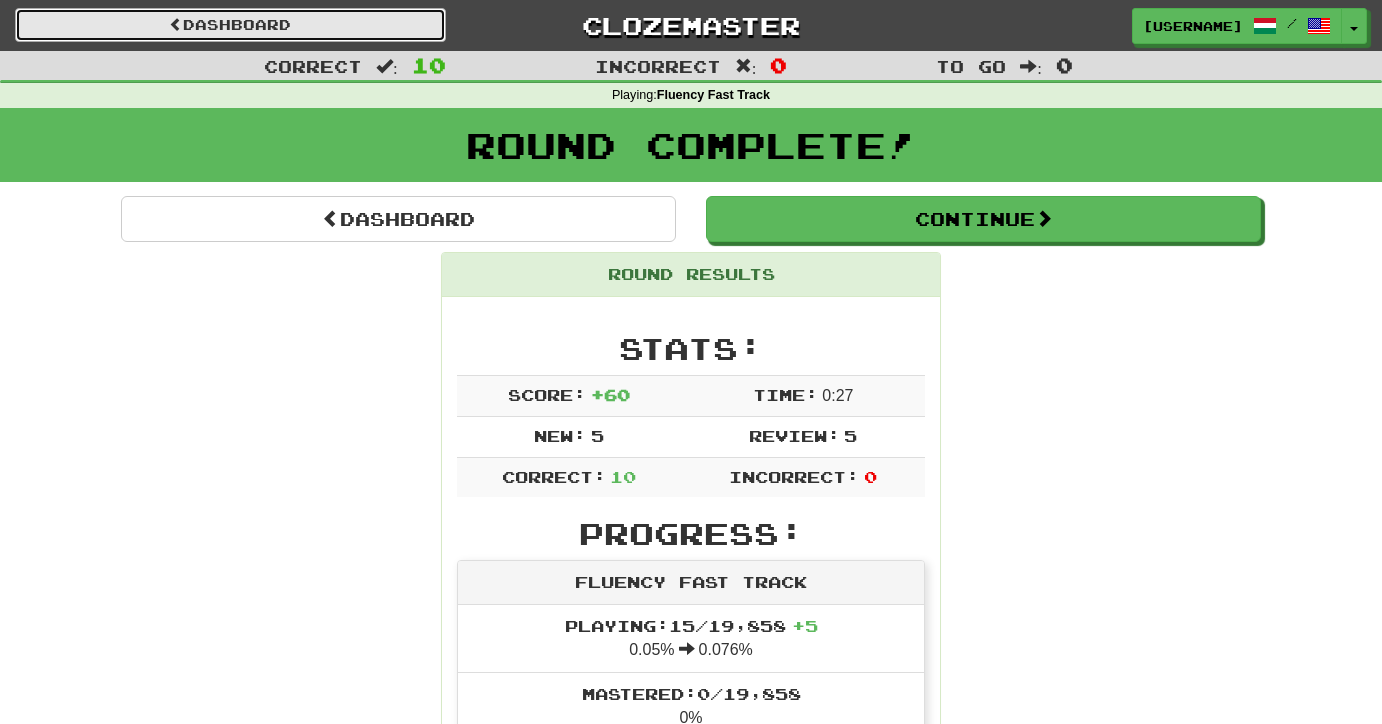 click on "Dashboard" at bounding box center [230, 25] 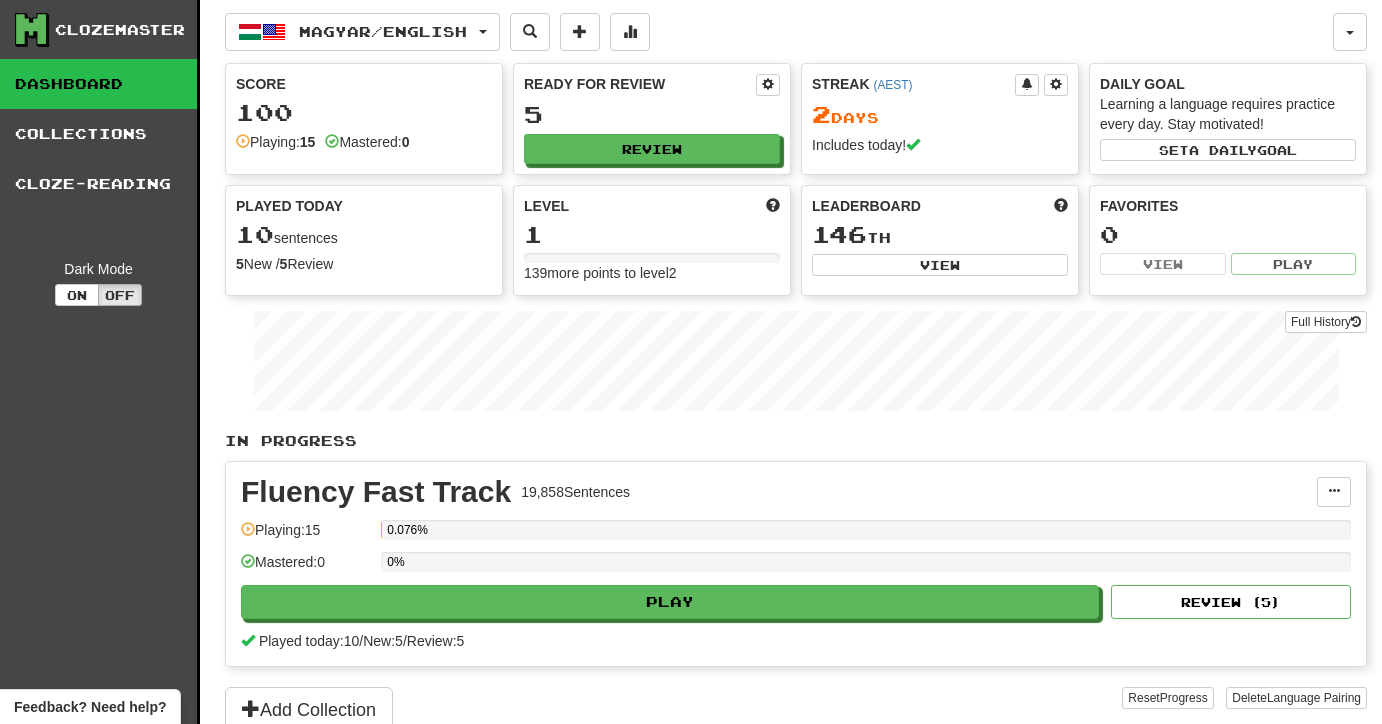 scroll, scrollTop: 0, scrollLeft: 0, axis: both 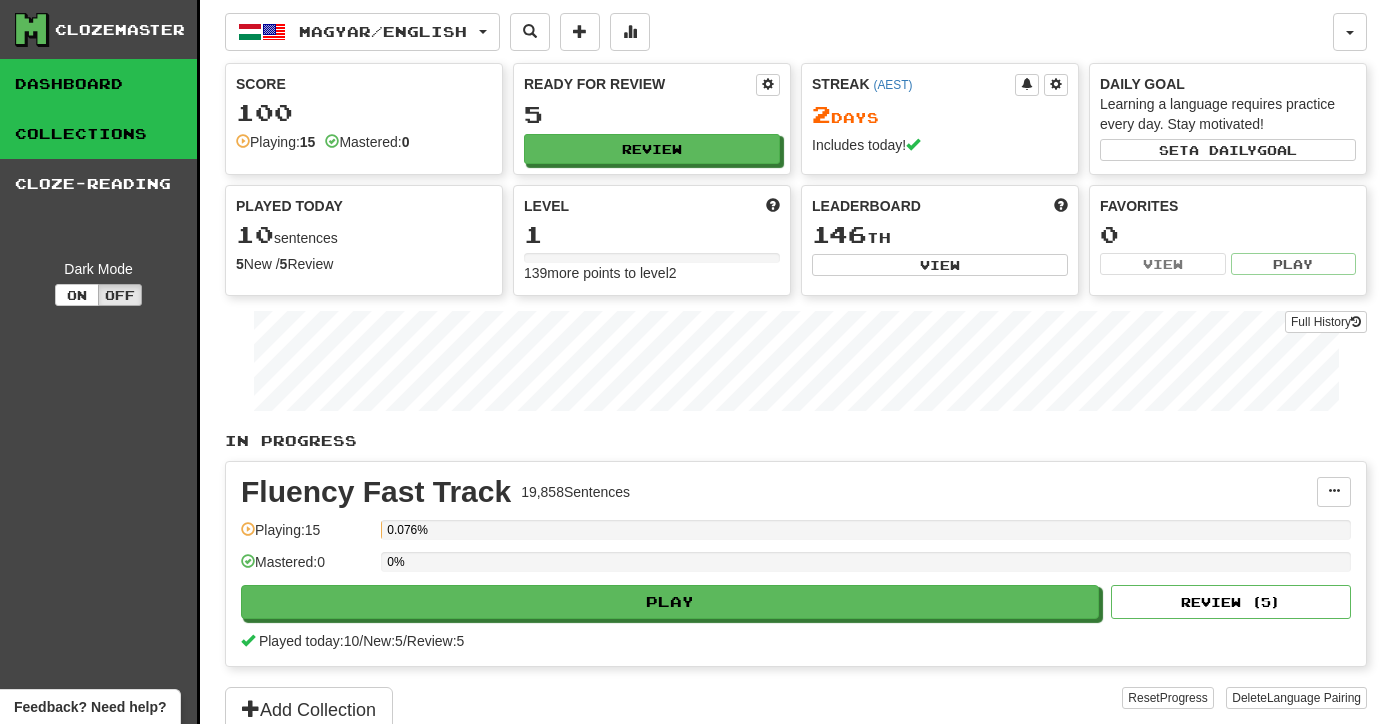 click on "Collections" at bounding box center [98, 134] 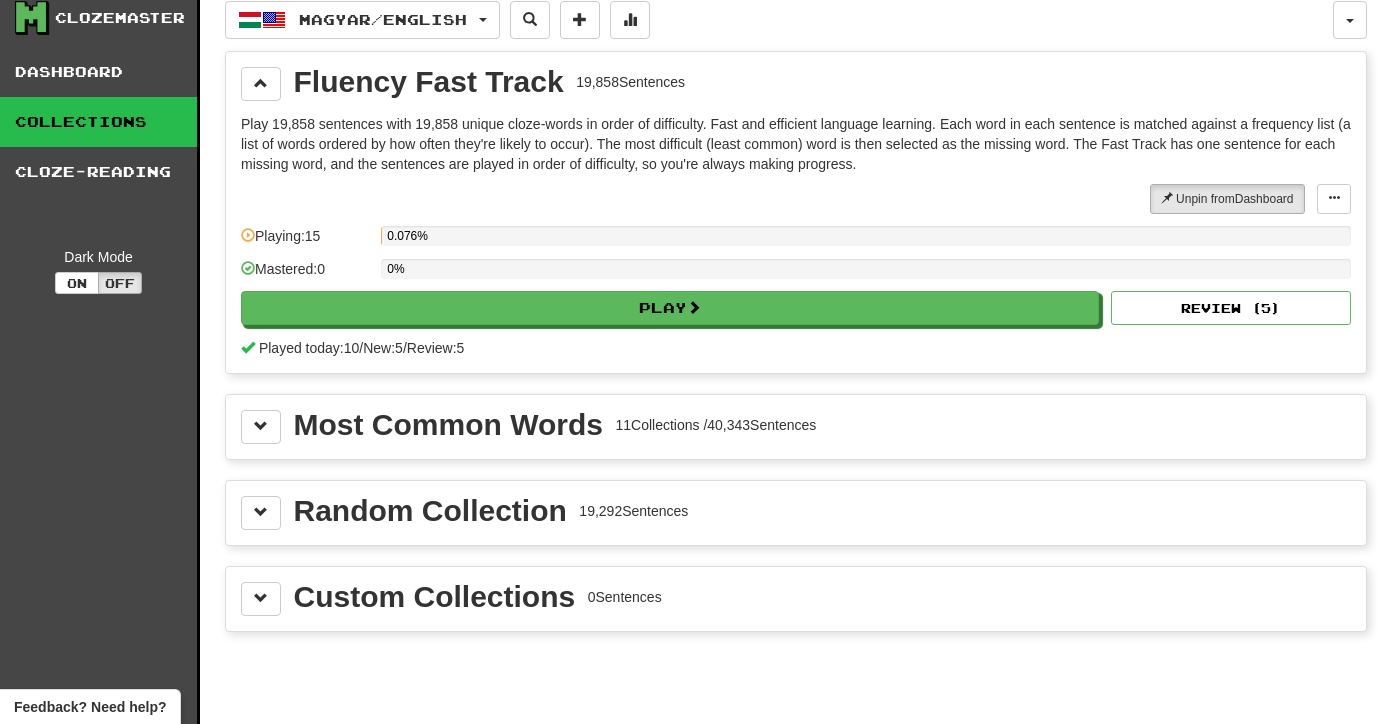 scroll, scrollTop: 18, scrollLeft: 0, axis: vertical 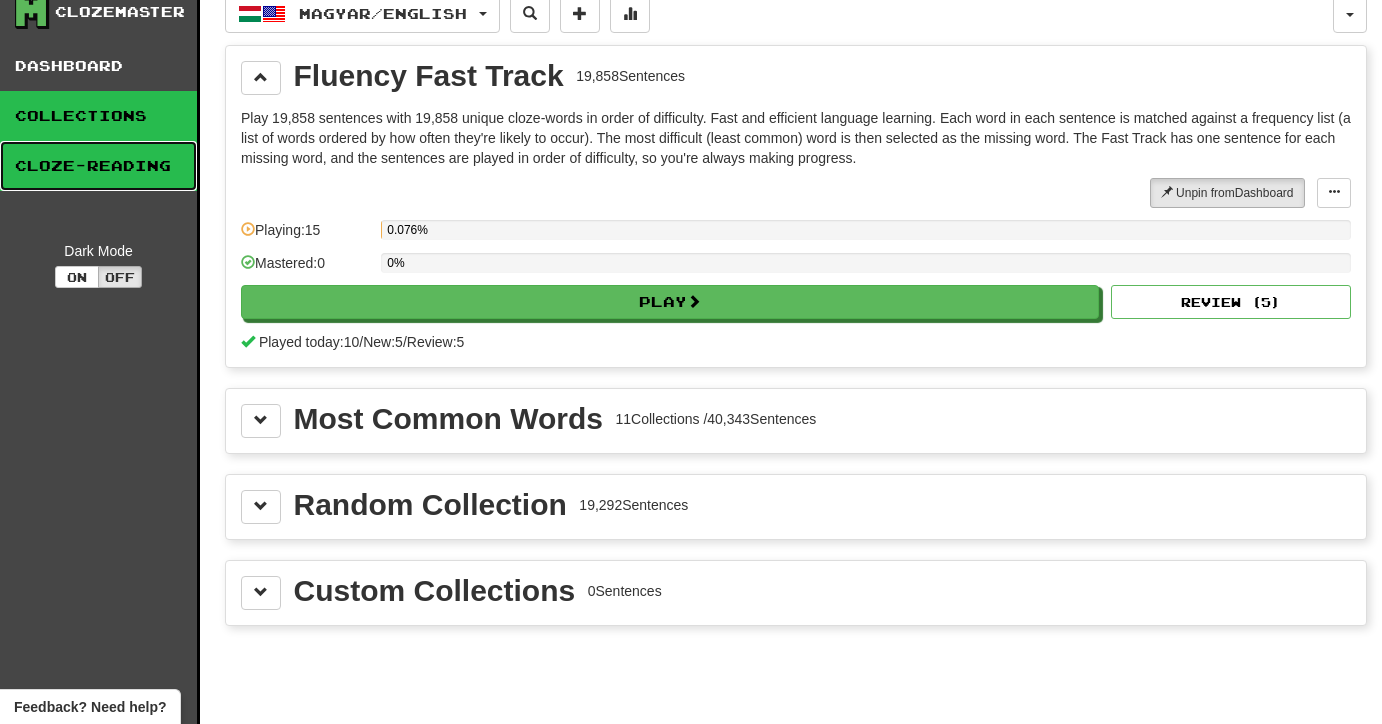 click on "Cloze-Reading" at bounding box center (98, 166) 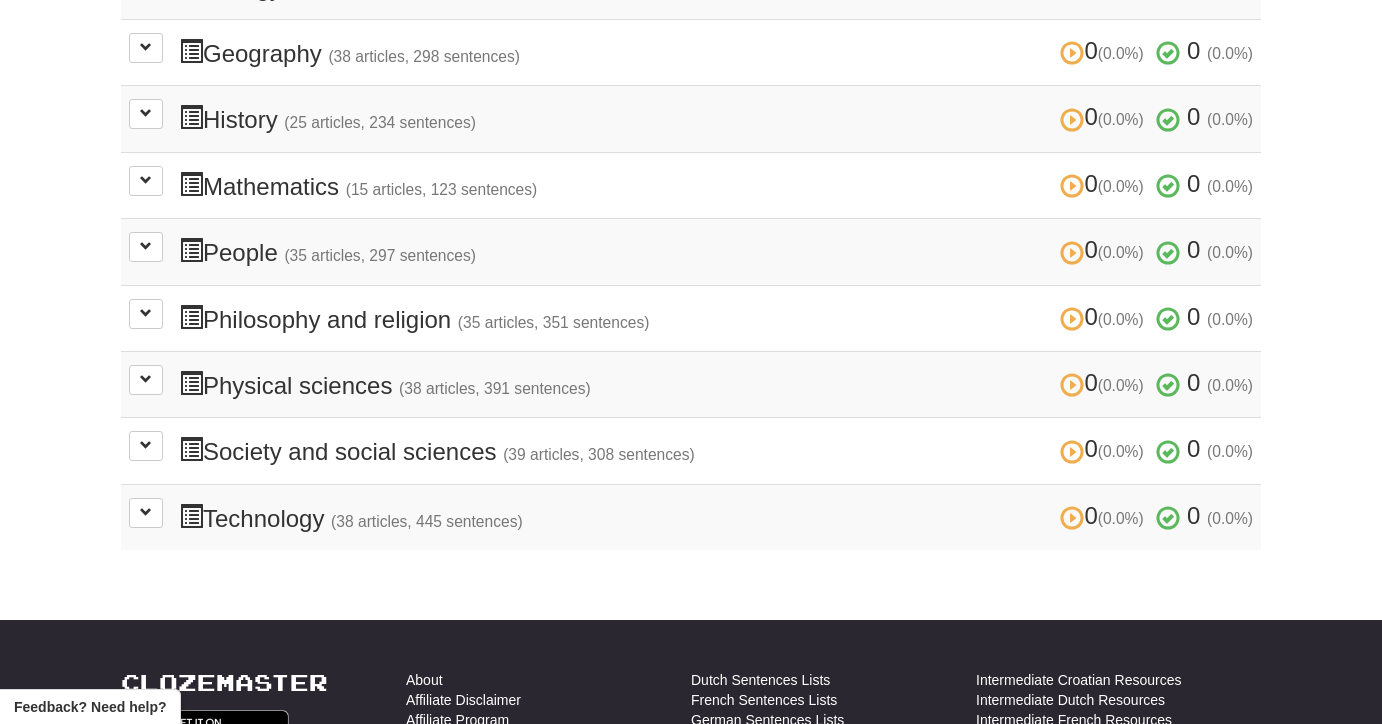 scroll, scrollTop: 728, scrollLeft: 0, axis: vertical 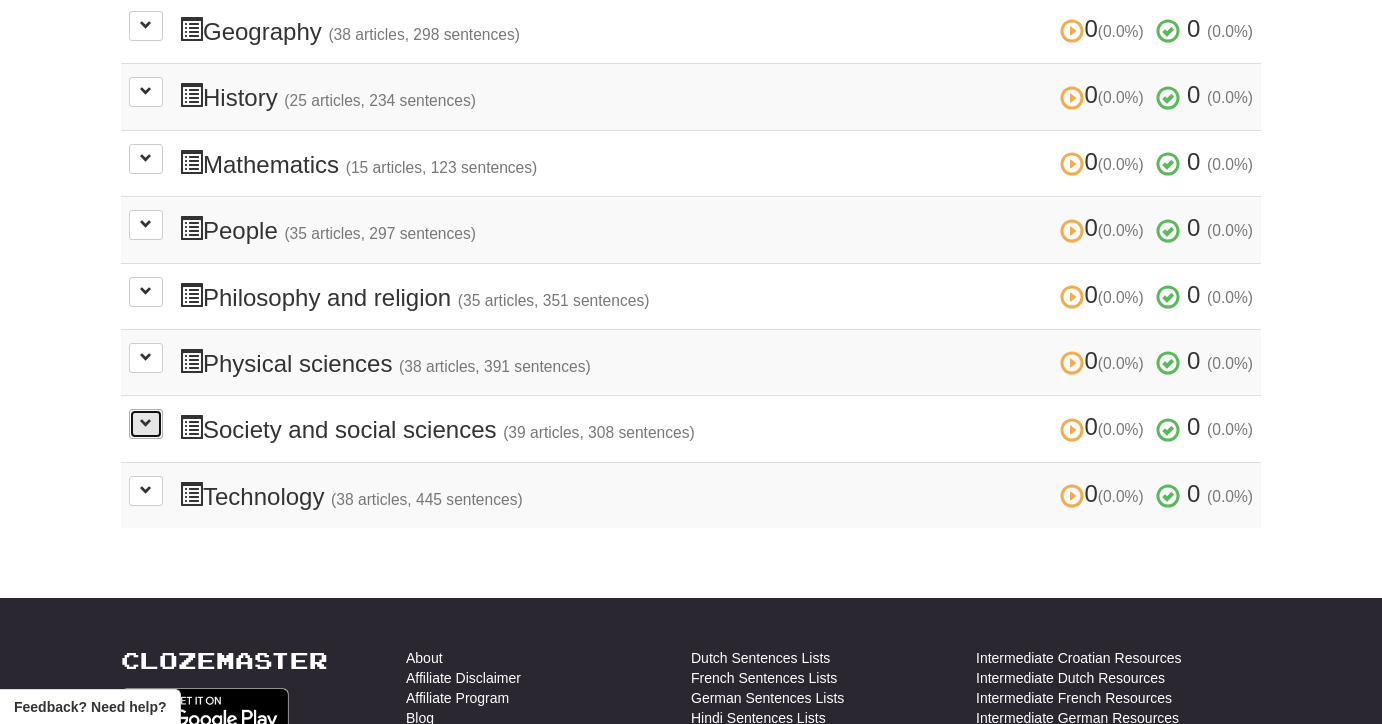 click at bounding box center [146, 423] 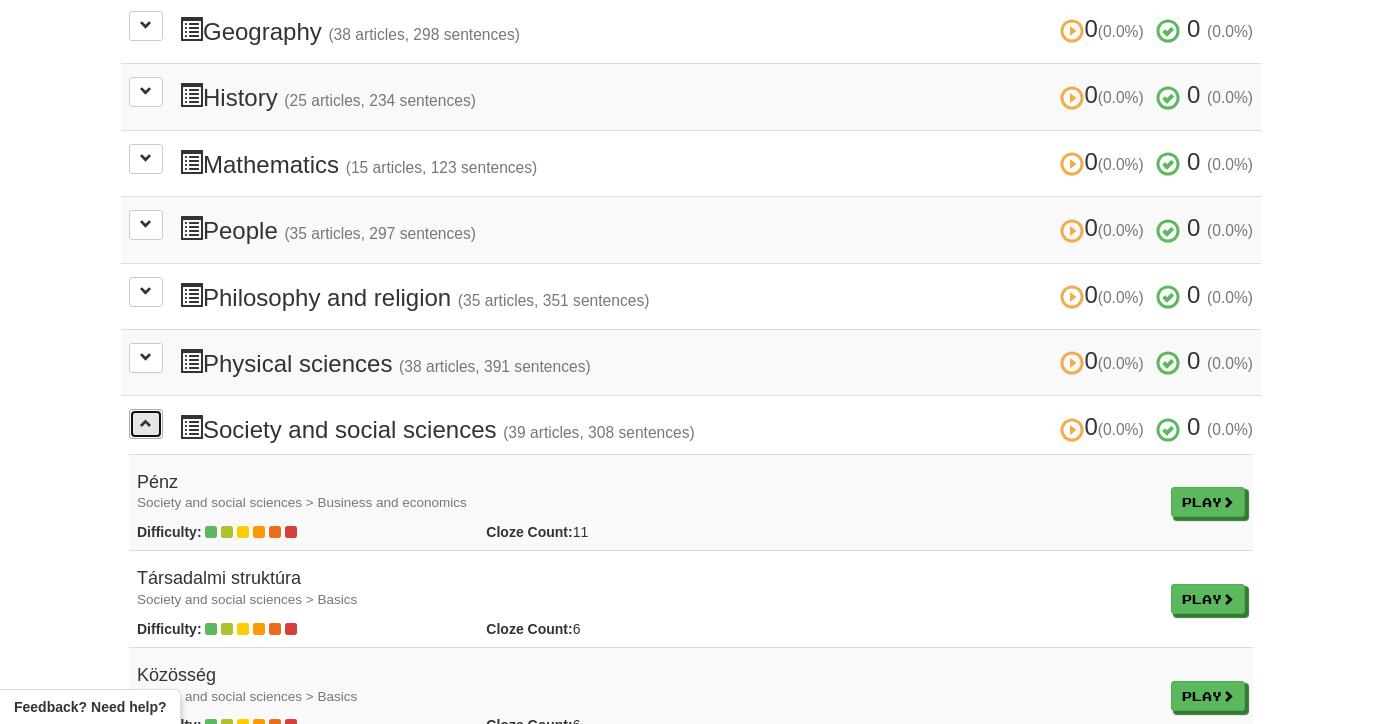 click at bounding box center (146, 423) 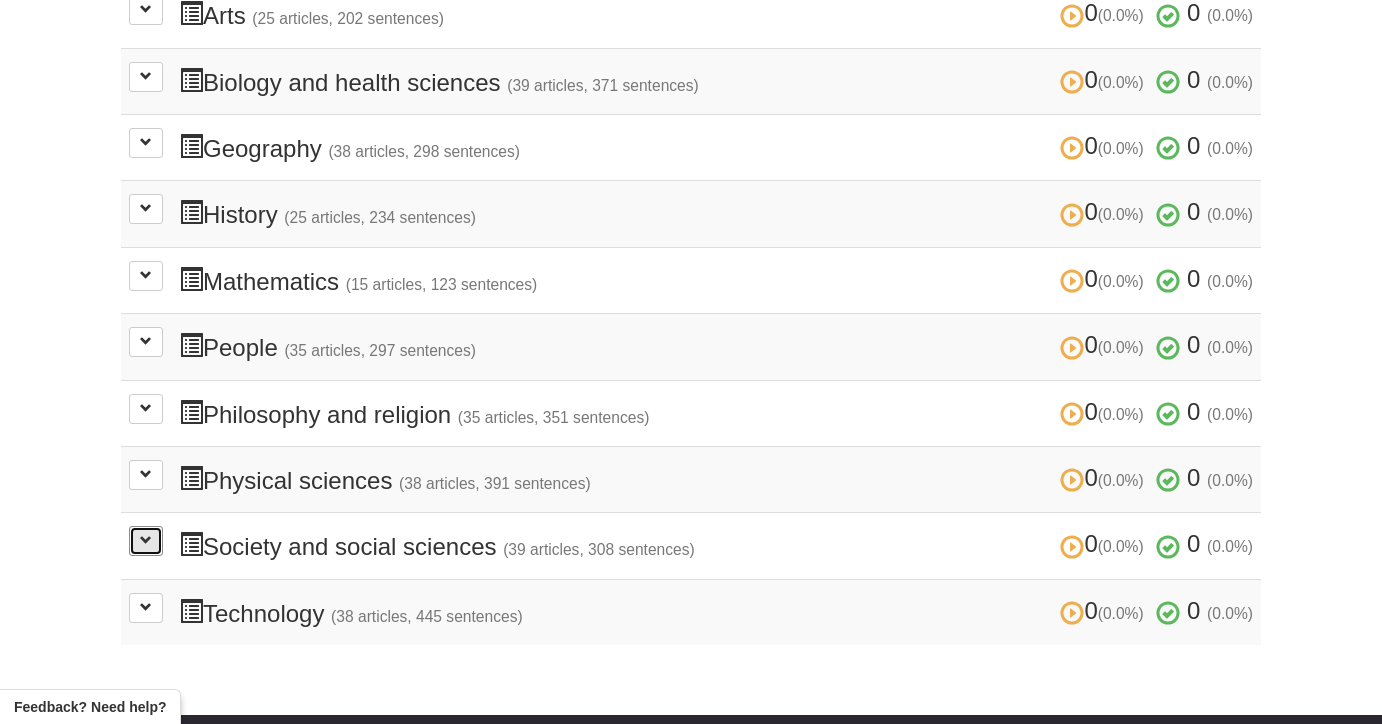 scroll, scrollTop: 418, scrollLeft: 0, axis: vertical 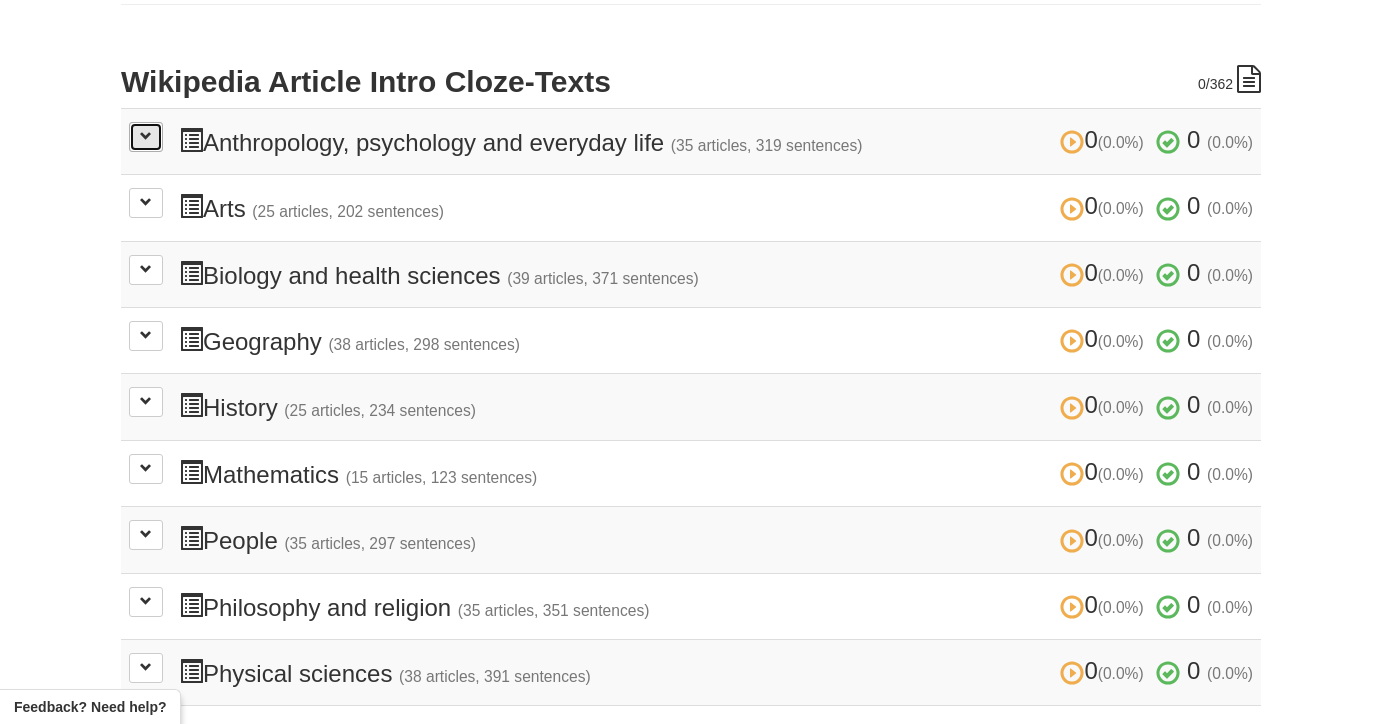 click at bounding box center [146, 137] 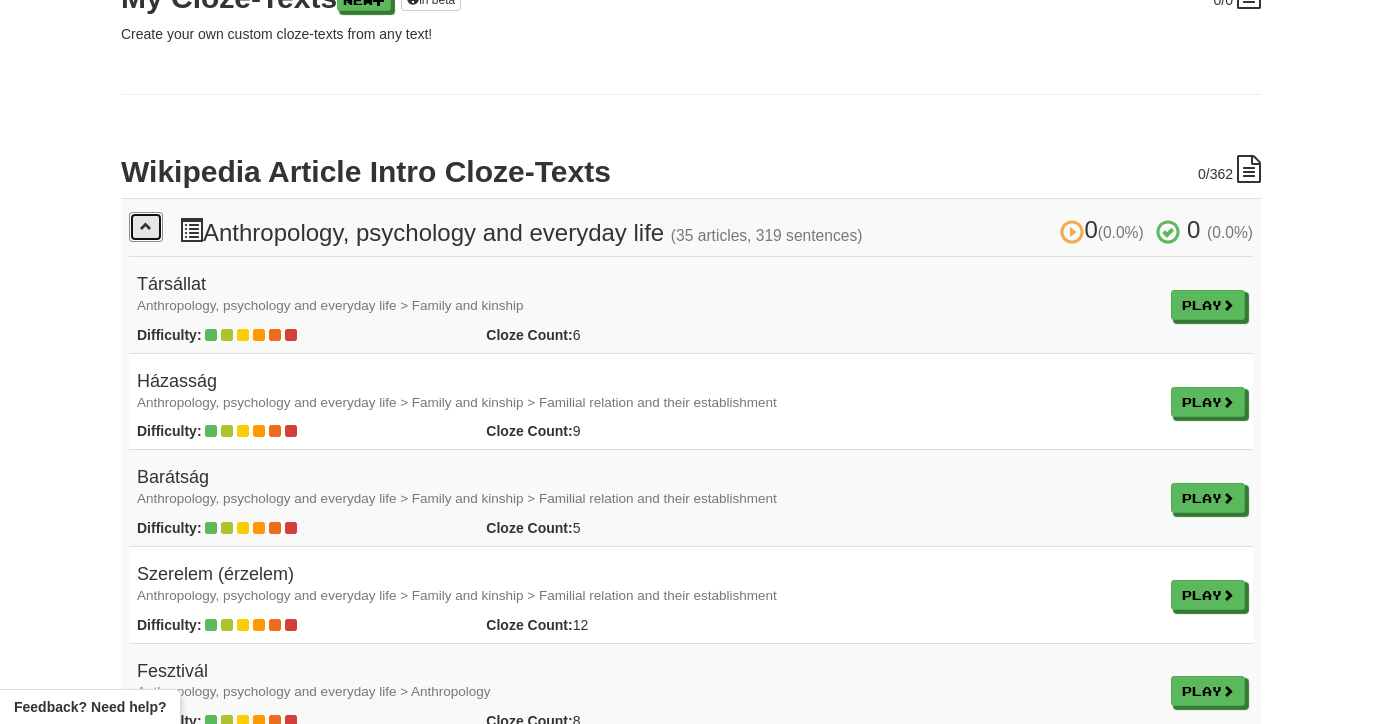 scroll, scrollTop: 235, scrollLeft: 0, axis: vertical 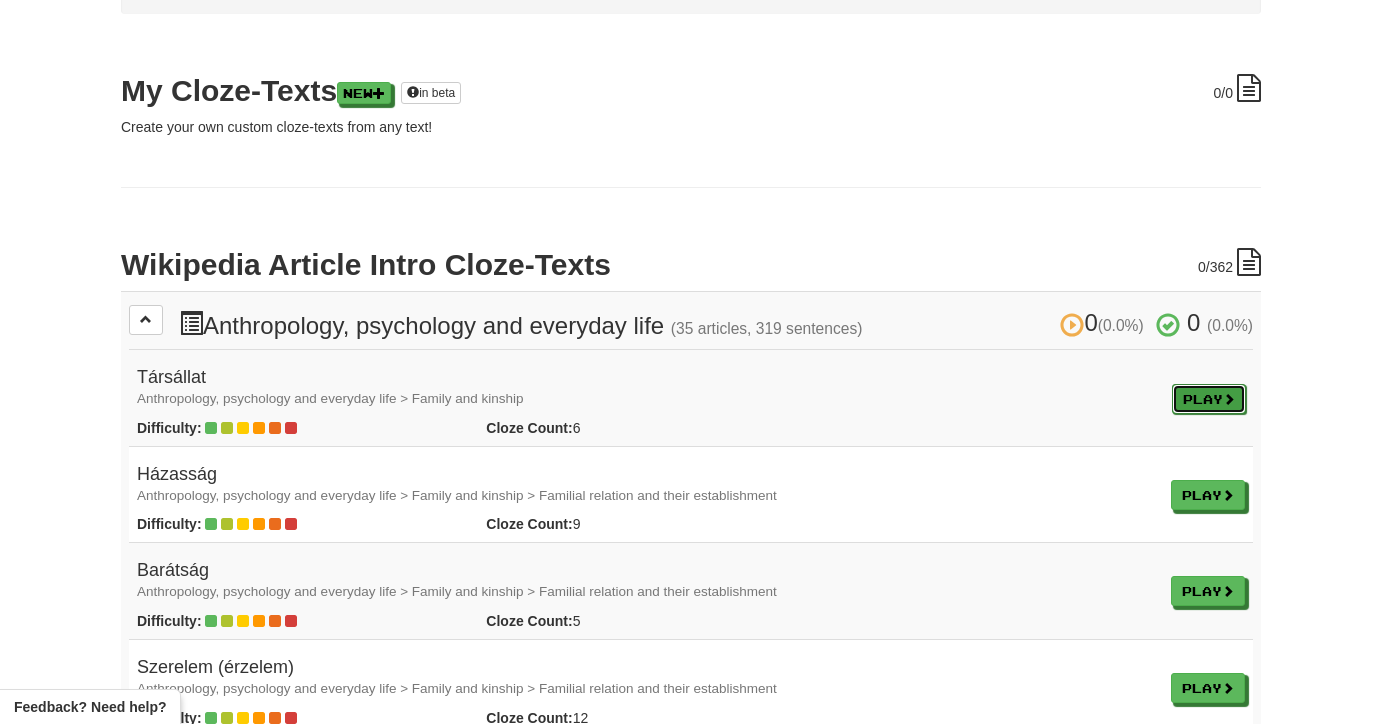 click at bounding box center (1229, 399) 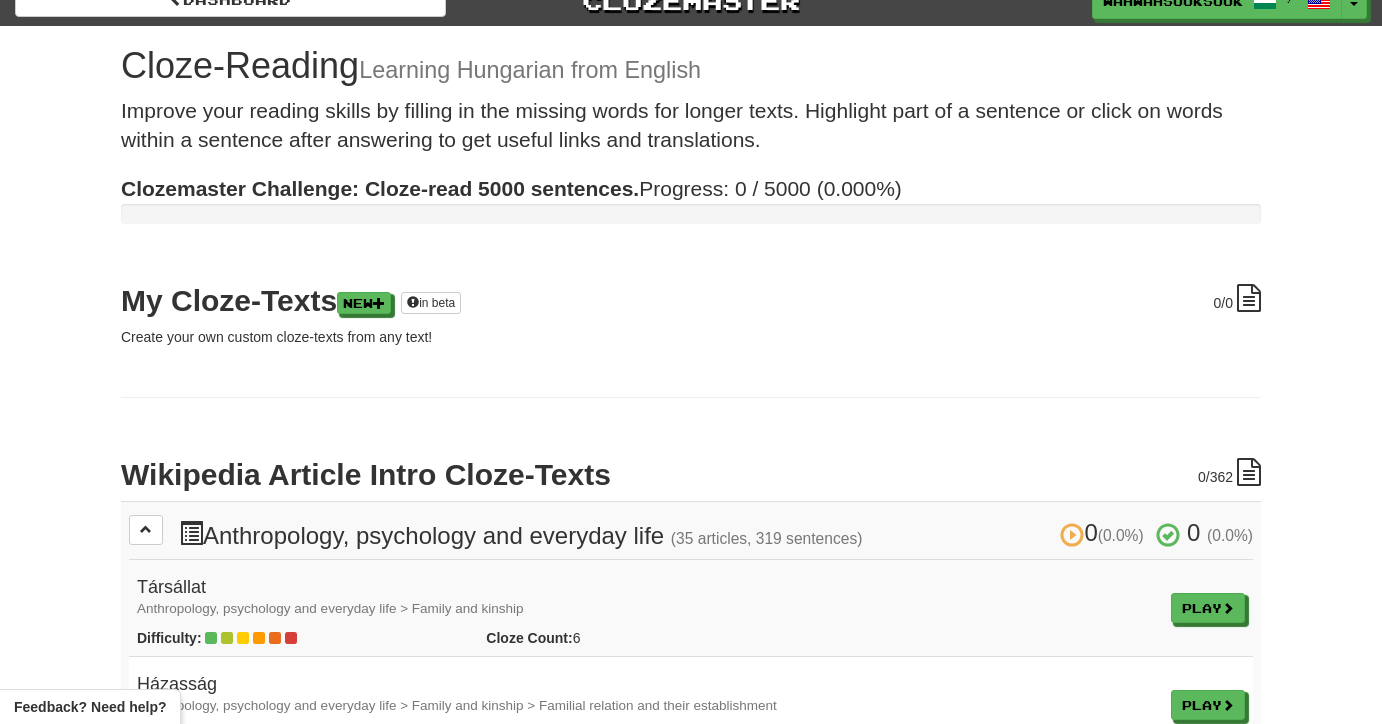 scroll, scrollTop: 28, scrollLeft: 0, axis: vertical 